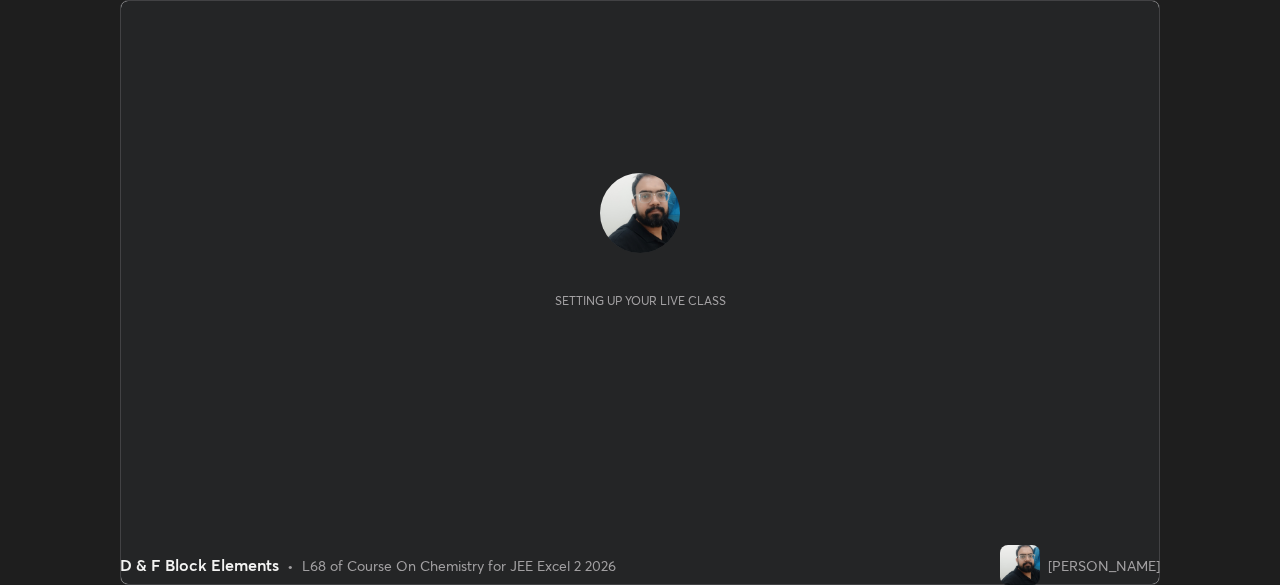 scroll, scrollTop: 0, scrollLeft: 0, axis: both 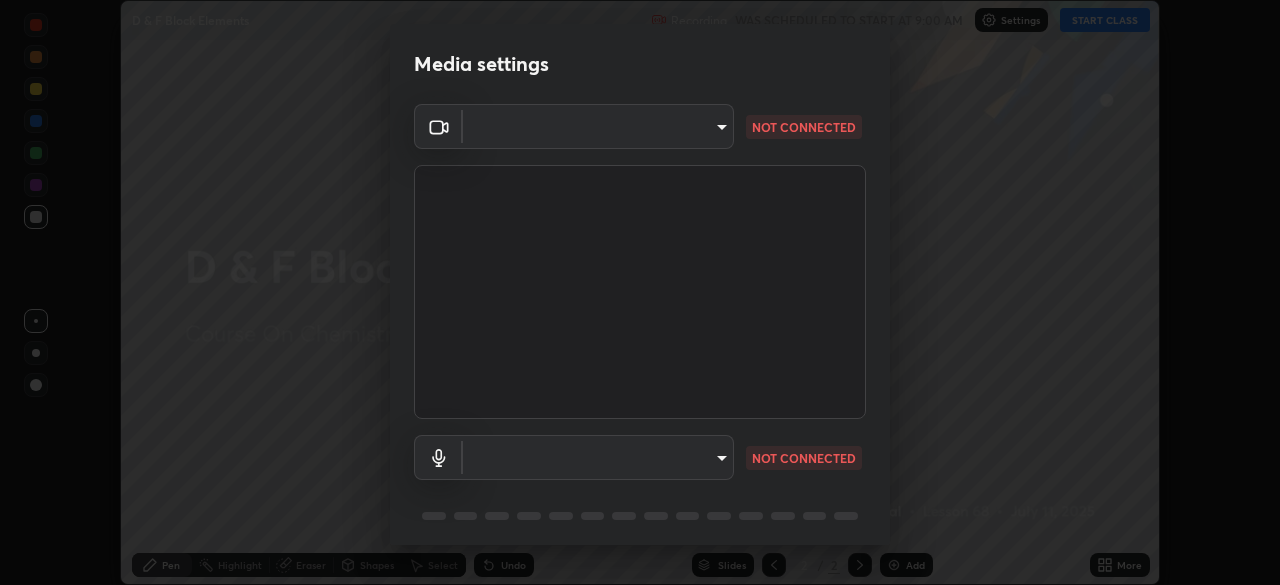 type on "c0fccc6def6e54878234cec608f9adb6f1ff5846390cd9187a75468fa774485e" 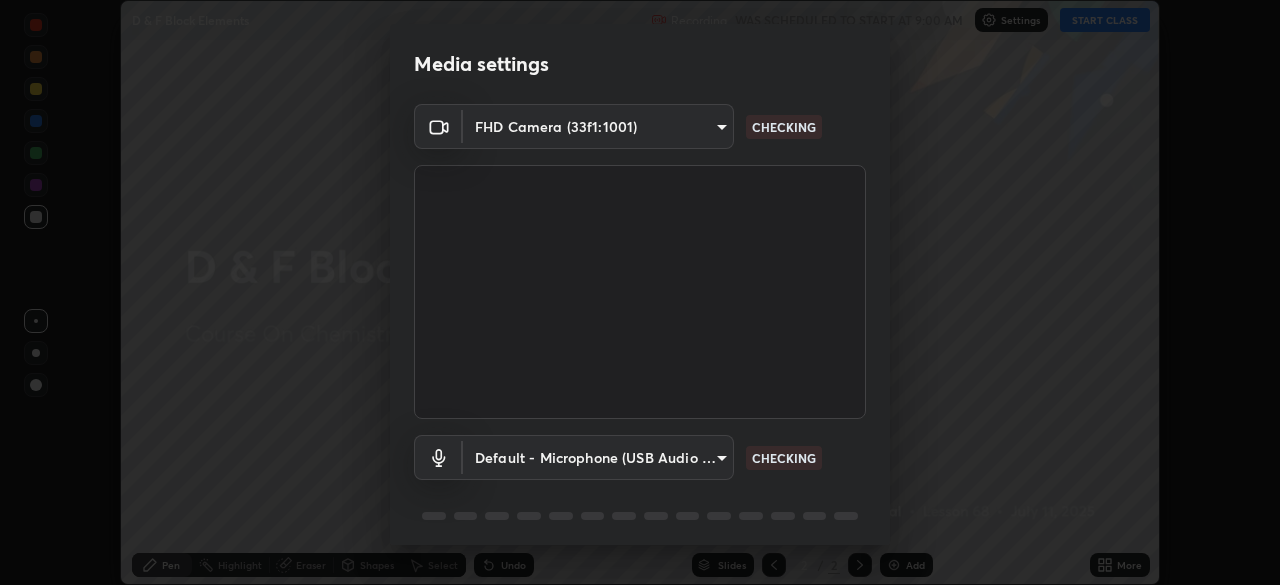 scroll, scrollTop: 71, scrollLeft: 0, axis: vertical 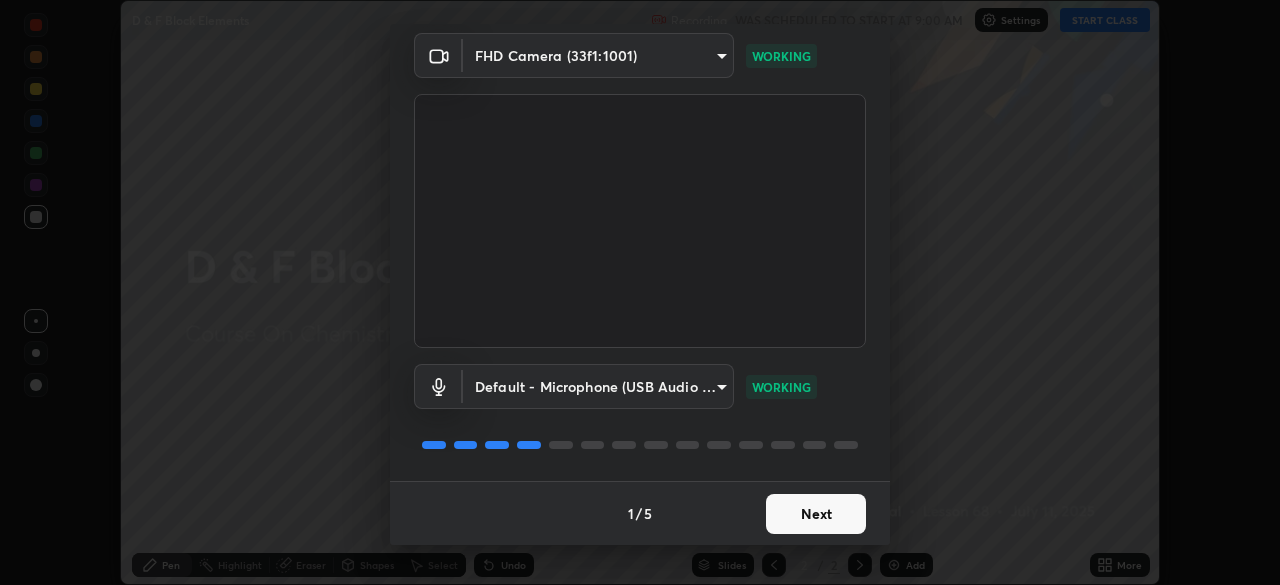 click on "Next" at bounding box center [816, 514] 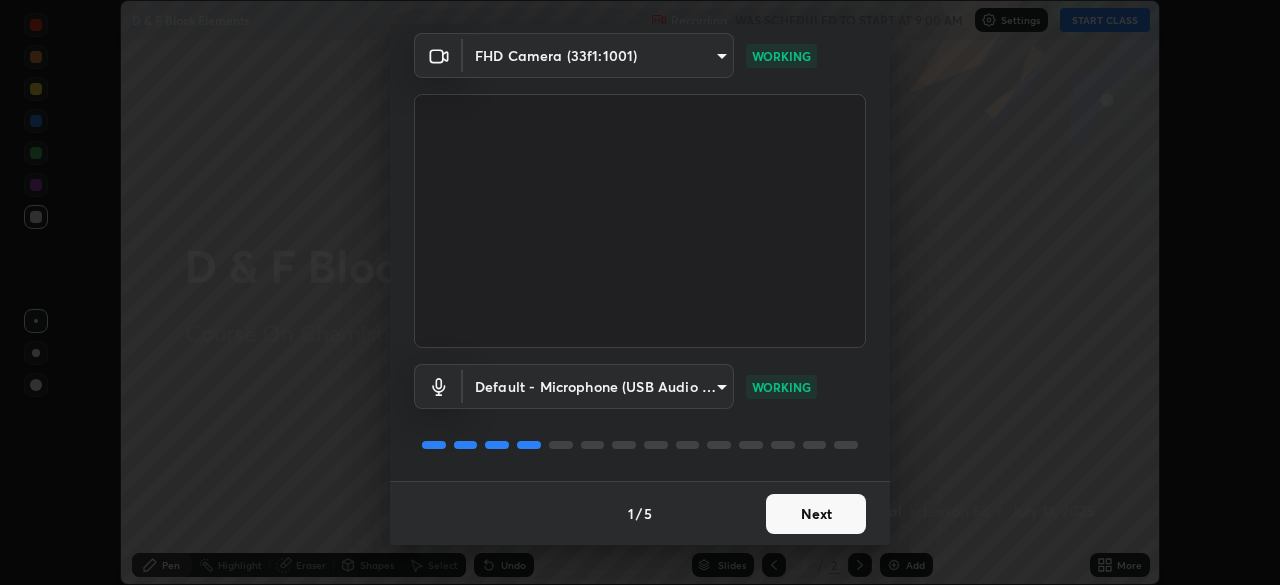 scroll, scrollTop: 0, scrollLeft: 0, axis: both 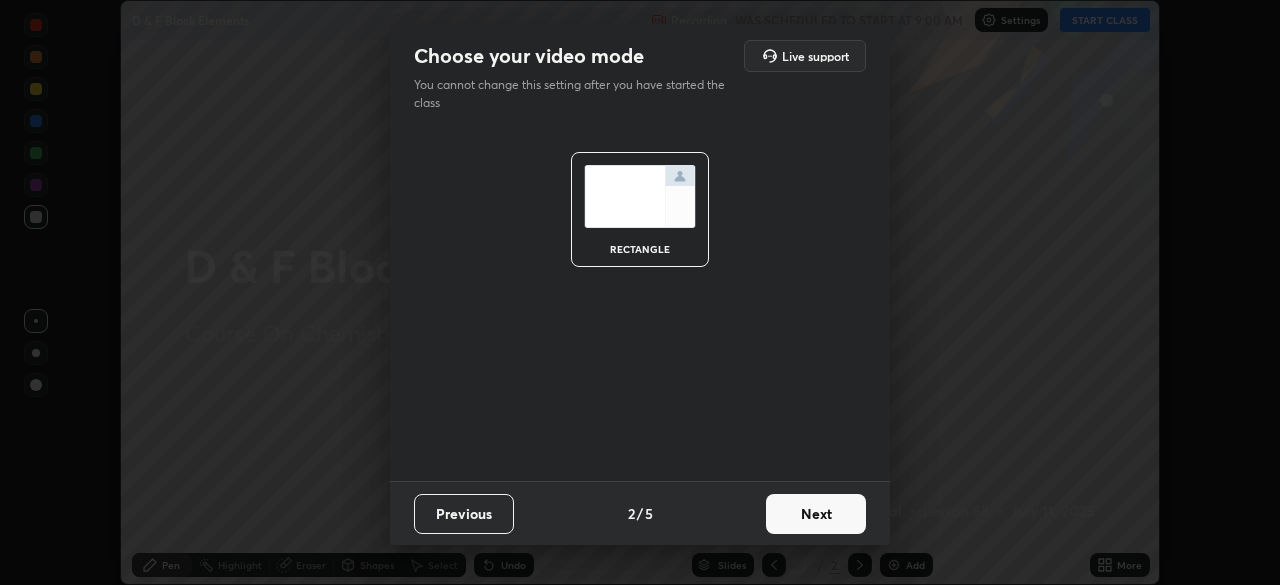 click on "Next" at bounding box center (816, 514) 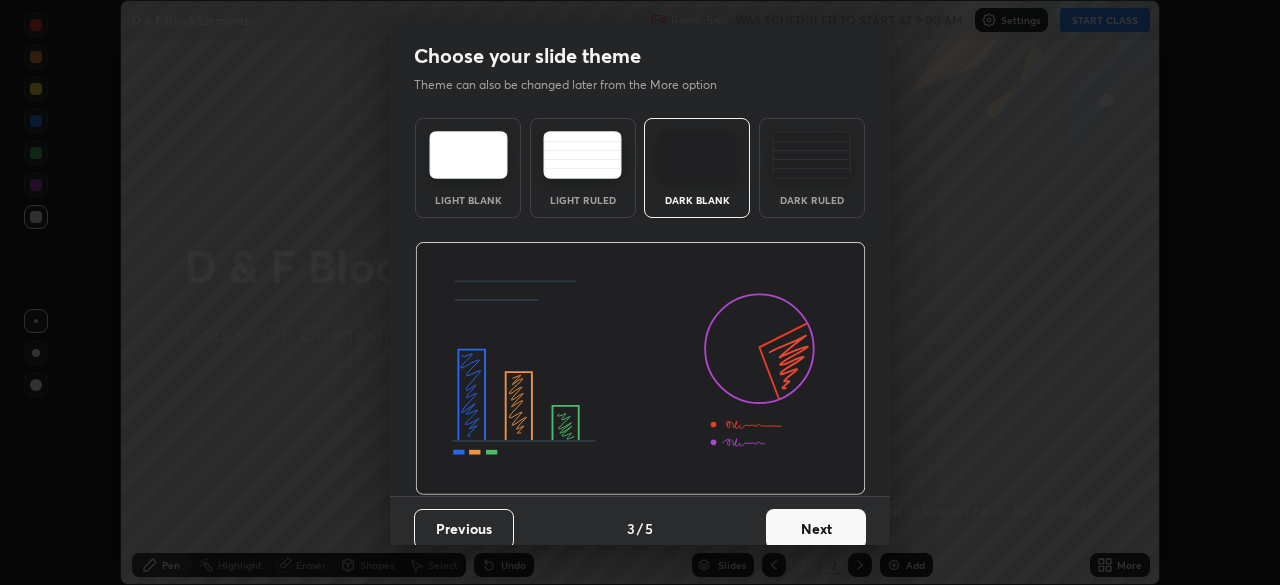 click on "Next" at bounding box center [816, 529] 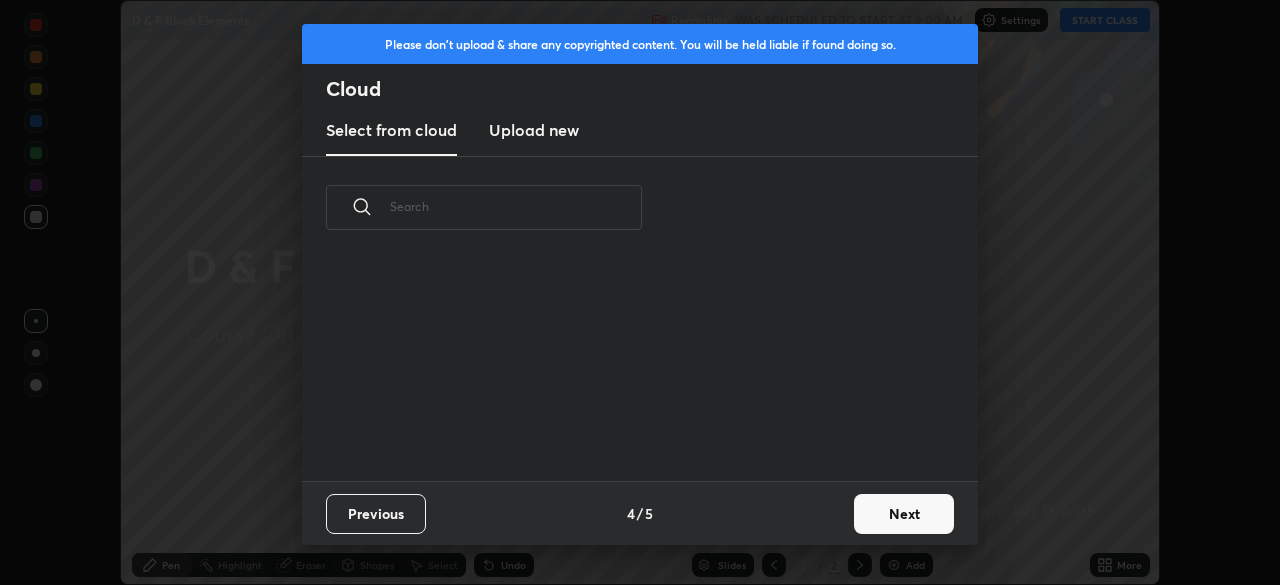 scroll, scrollTop: 222, scrollLeft: 642, axis: both 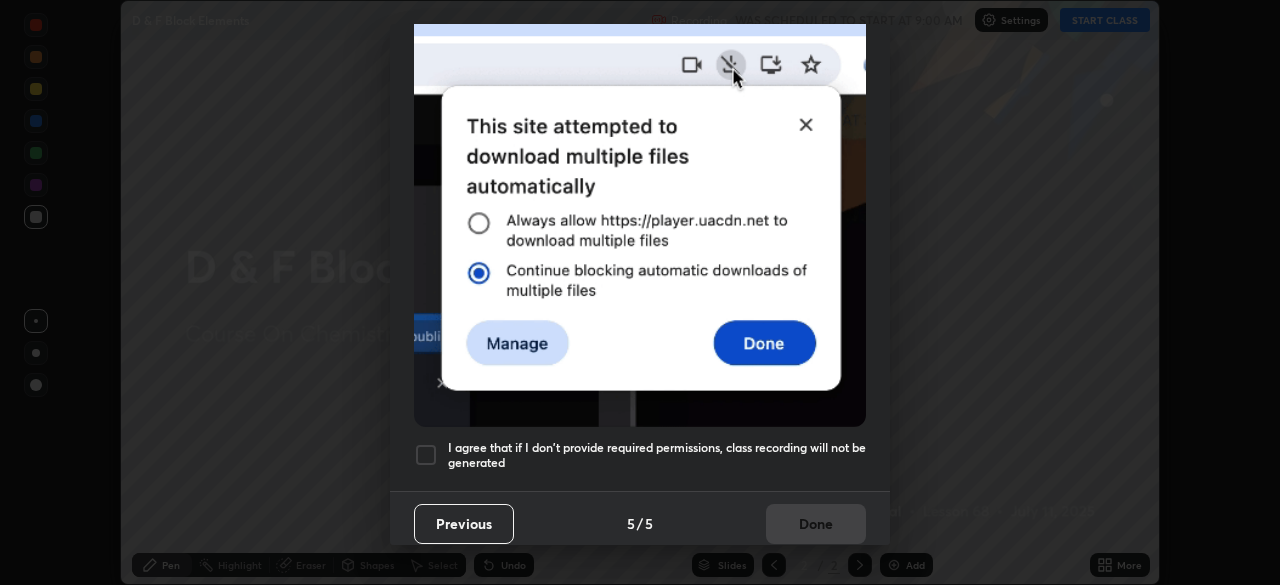 click at bounding box center [426, 455] 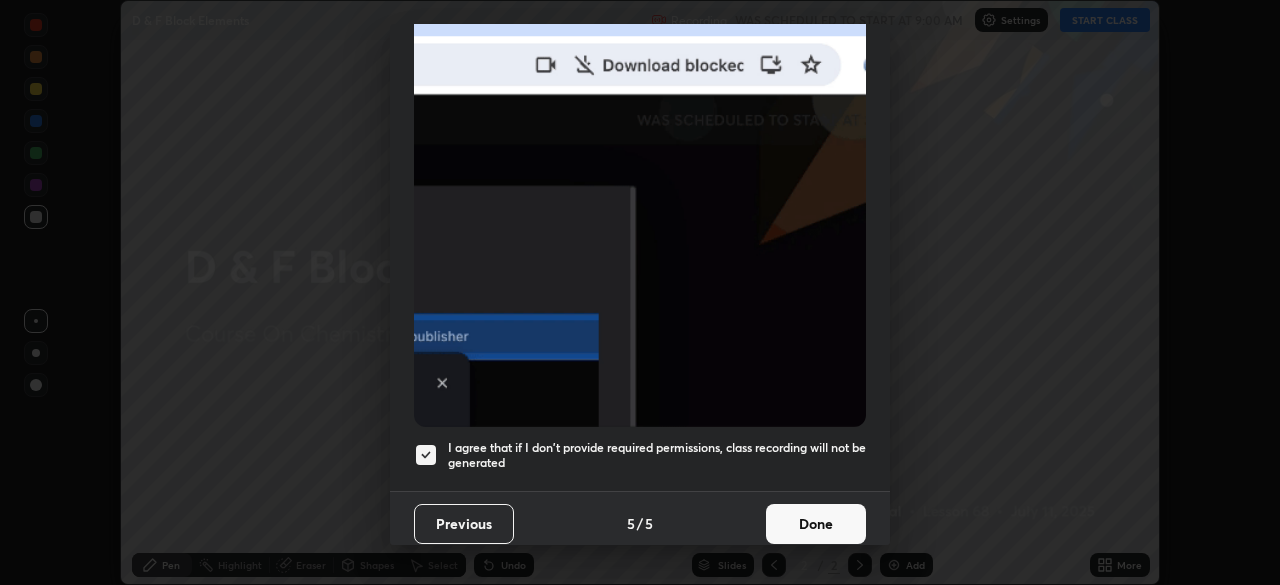 click at bounding box center (640, 208) 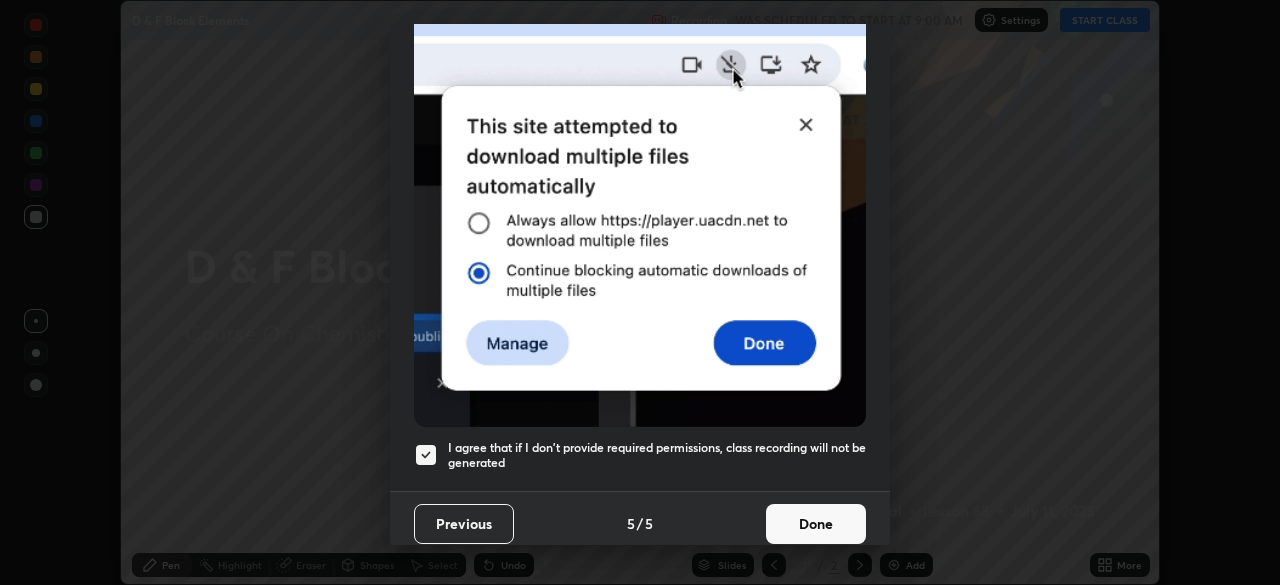 click on "Done" at bounding box center (816, 524) 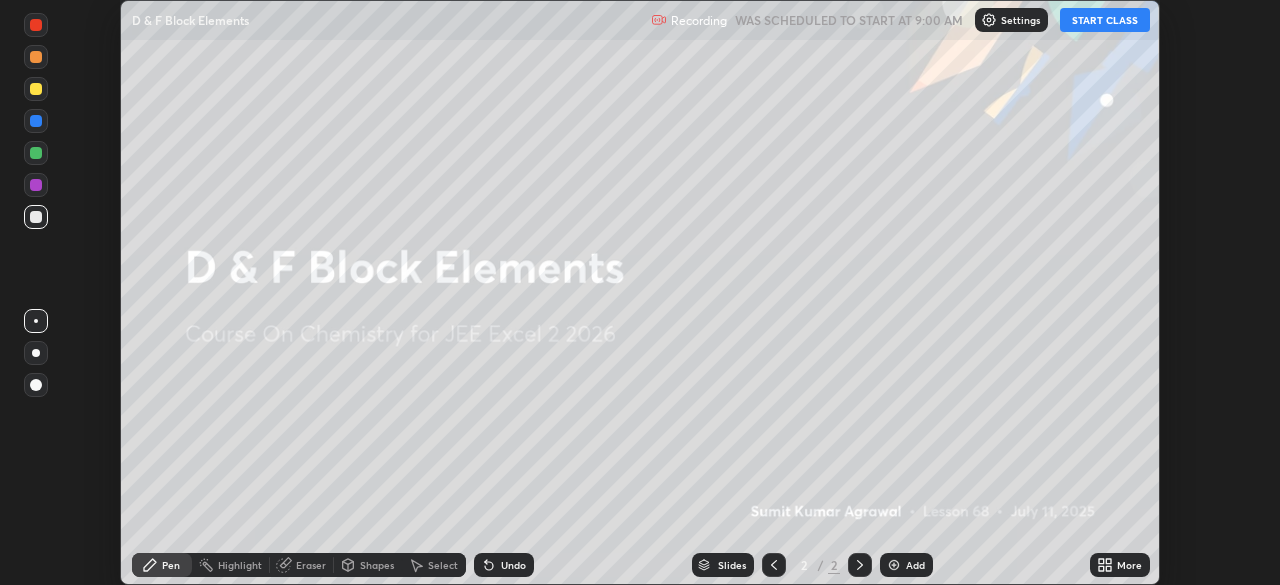 click on "START CLASS" at bounding box center [1105, 20] 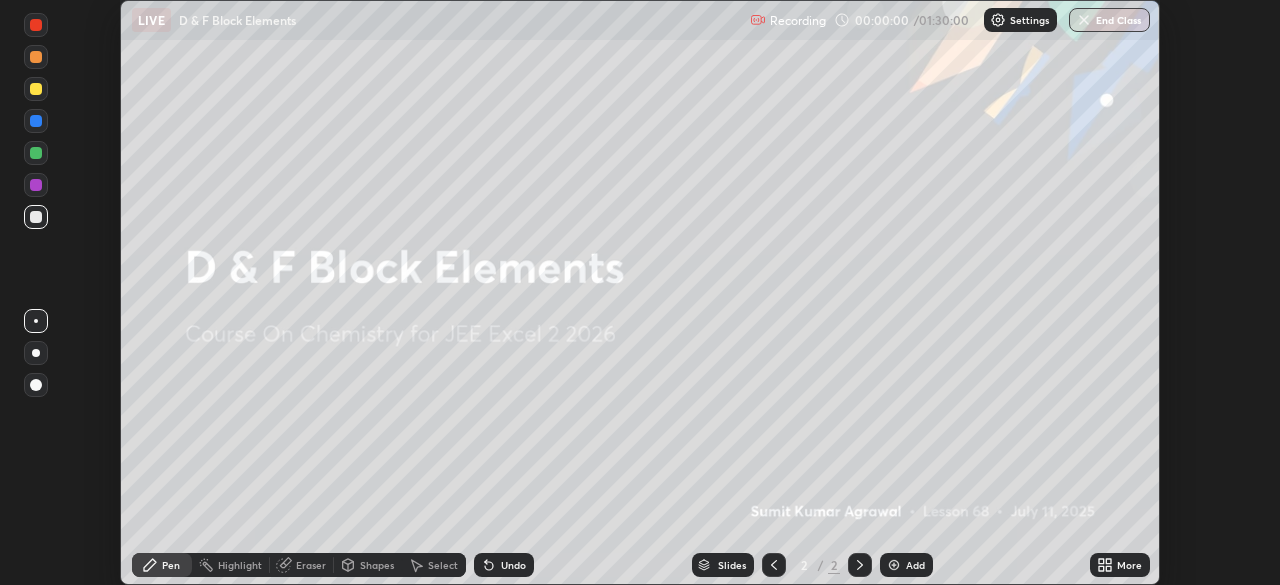 click 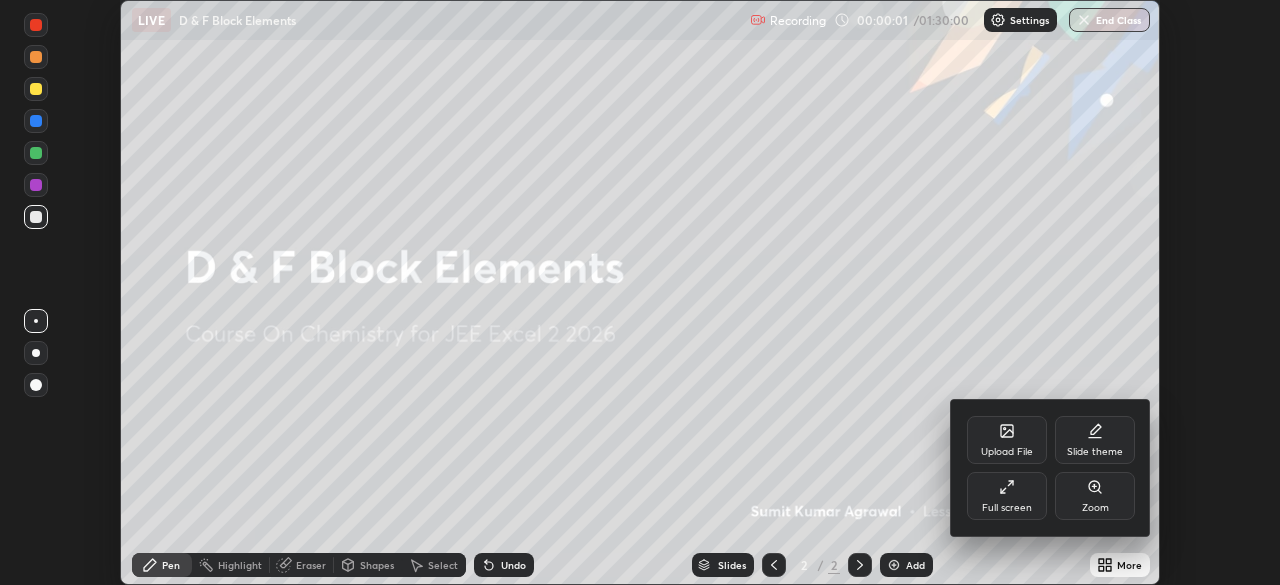 click on "Full screen" at bounding box center (1007, 496) 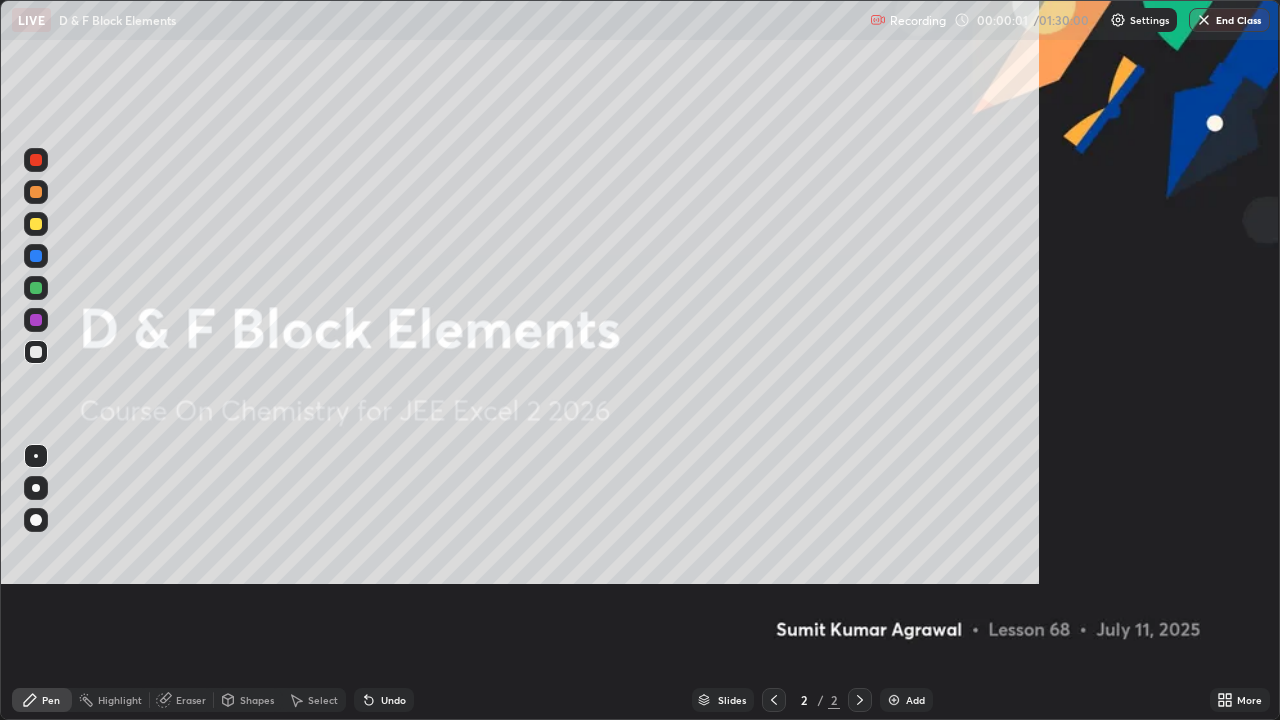 scroll, scrollTop: 99280, scrollLeft: 98720, axis: both 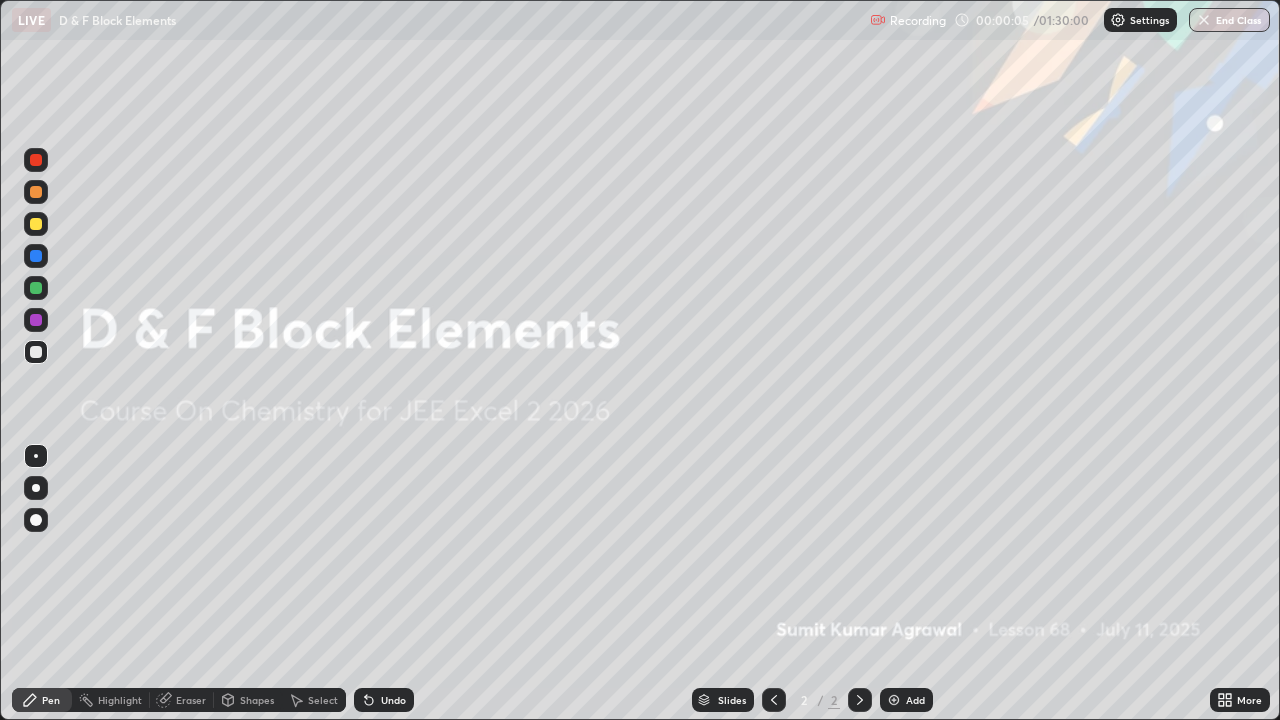 click 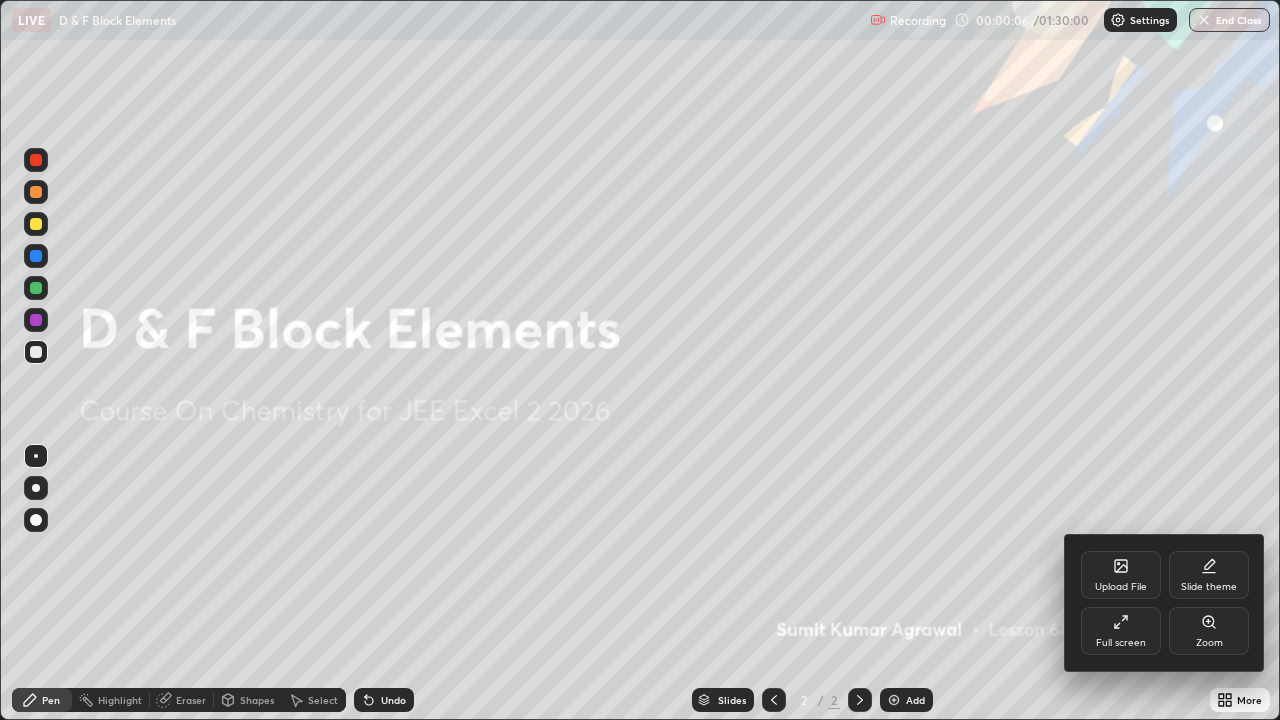 click on "Full screen" at bounding box center [1121, 631] 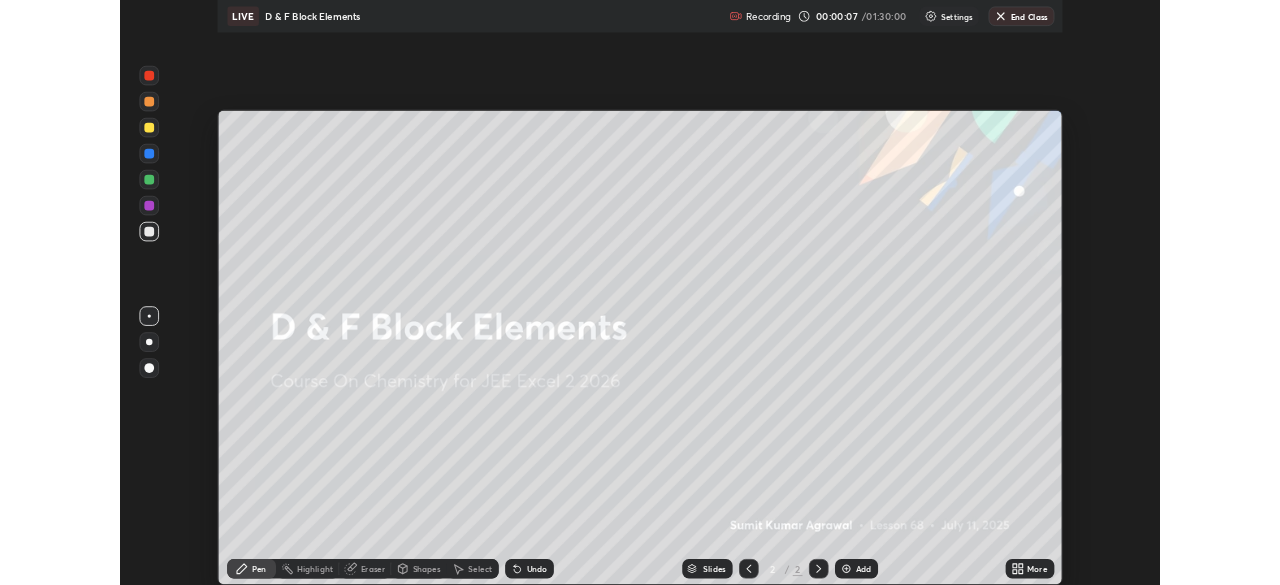 scroll, scrollTop: 585, scrollLeft: 1280, axis: both 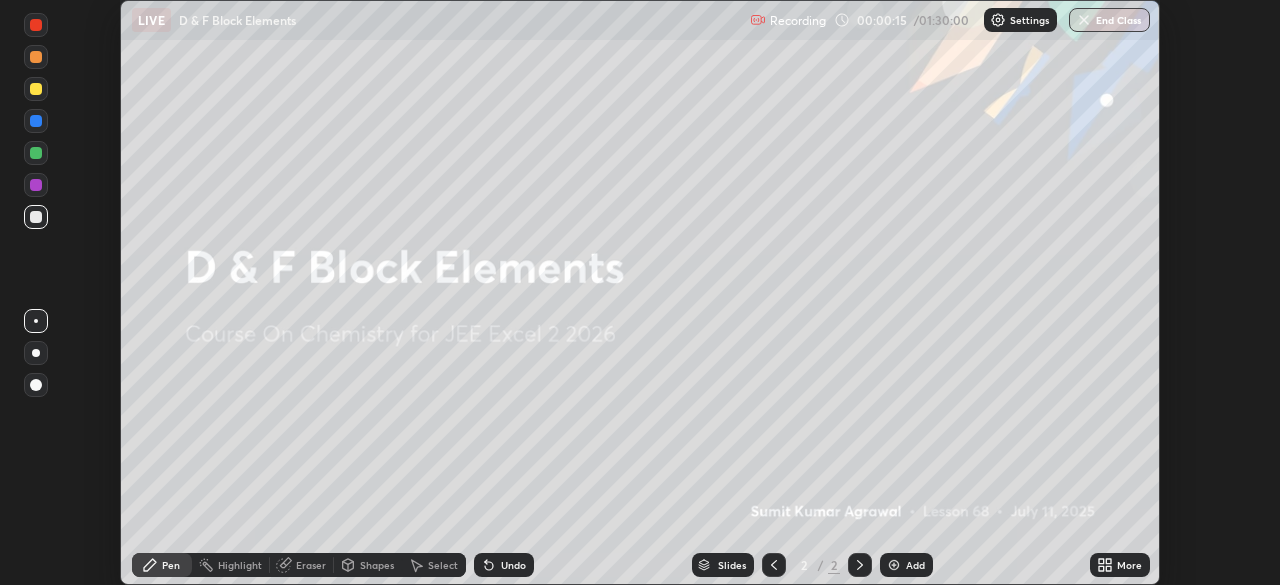 click on "Add" at bounding box center (906, 565) 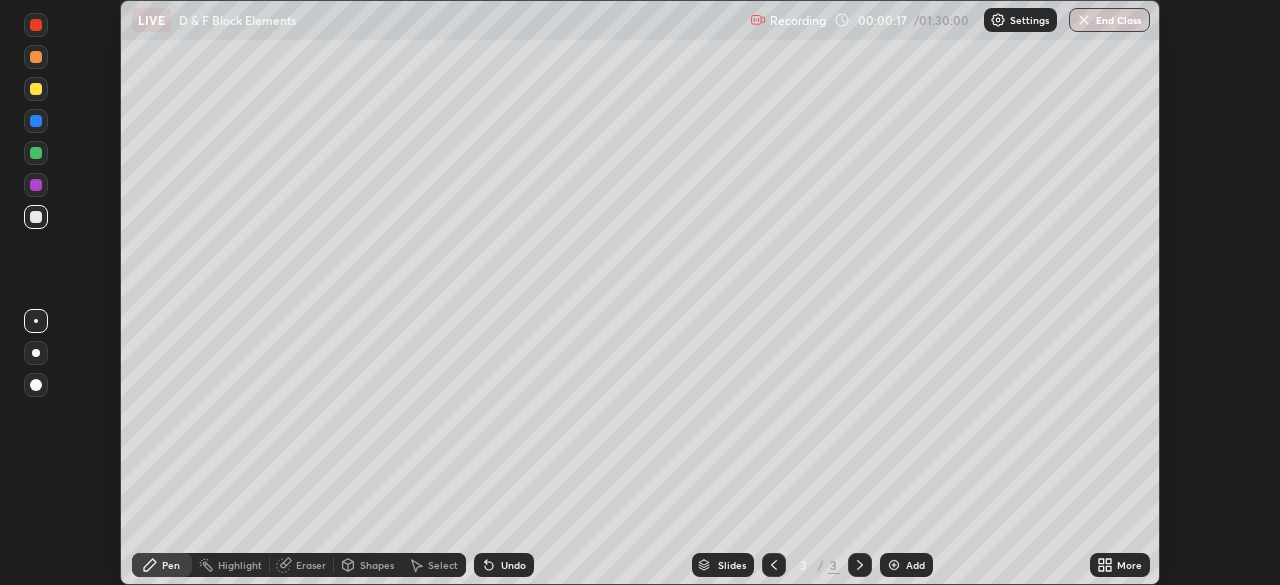 click 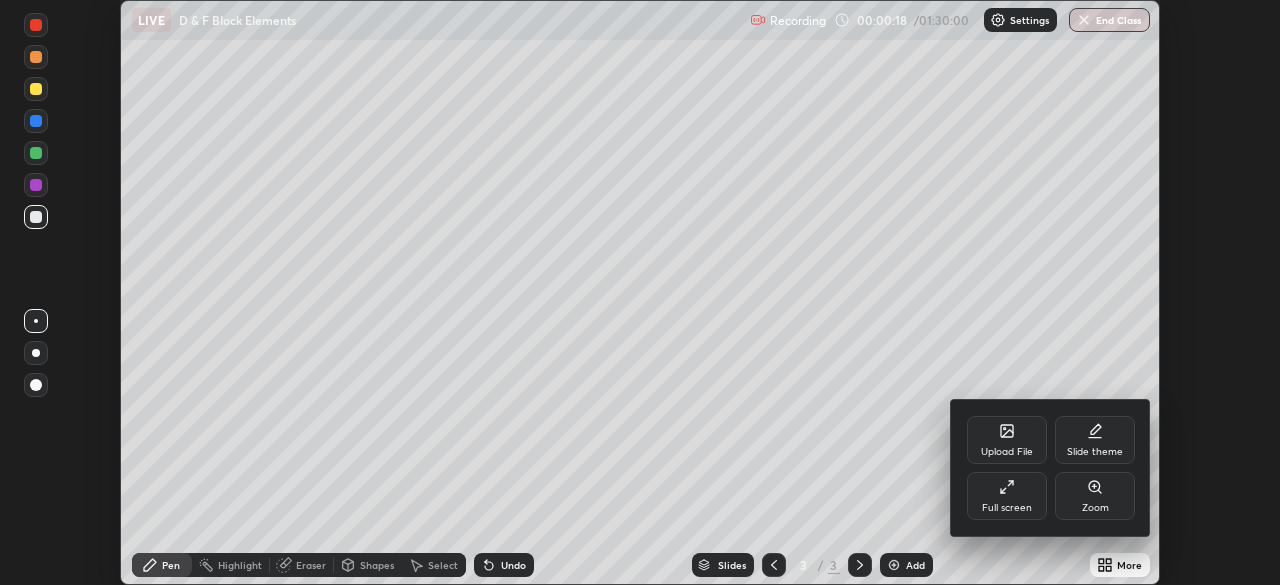 click on "Full screen" at bounding box center (1007, 496) 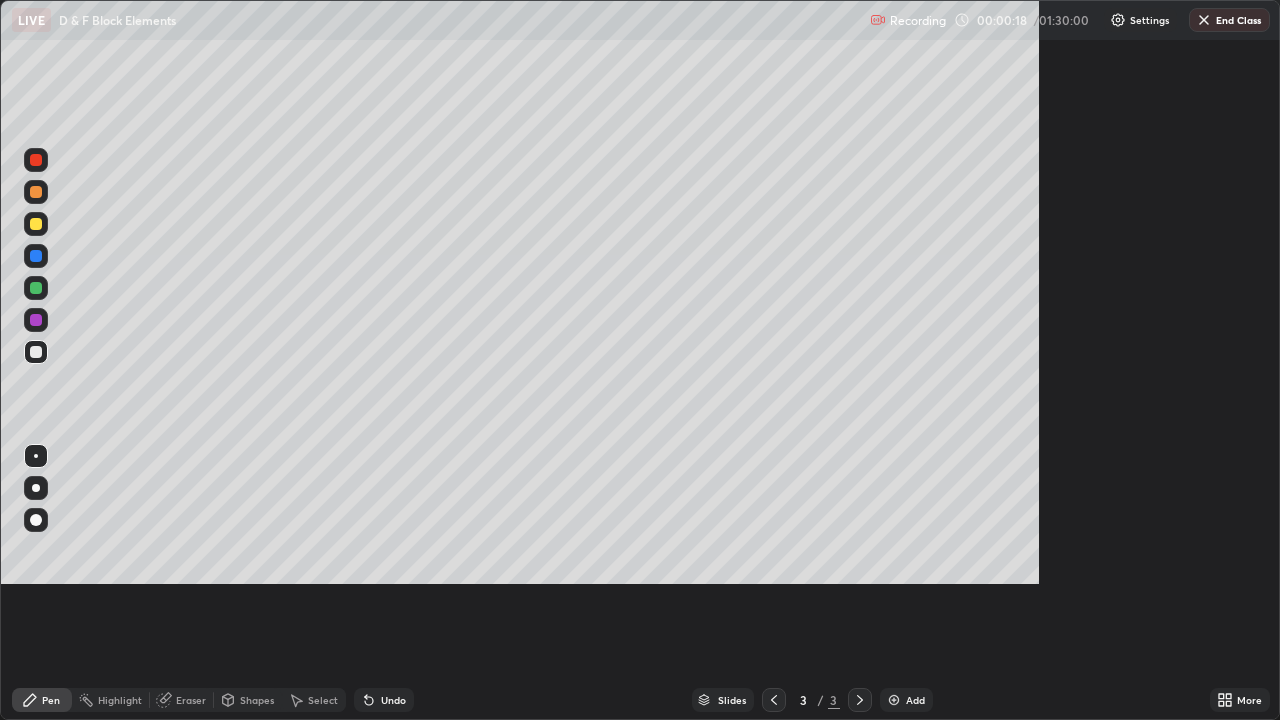 scroll, scrollTop: 99280, scrollLeft: 98720, axis: both 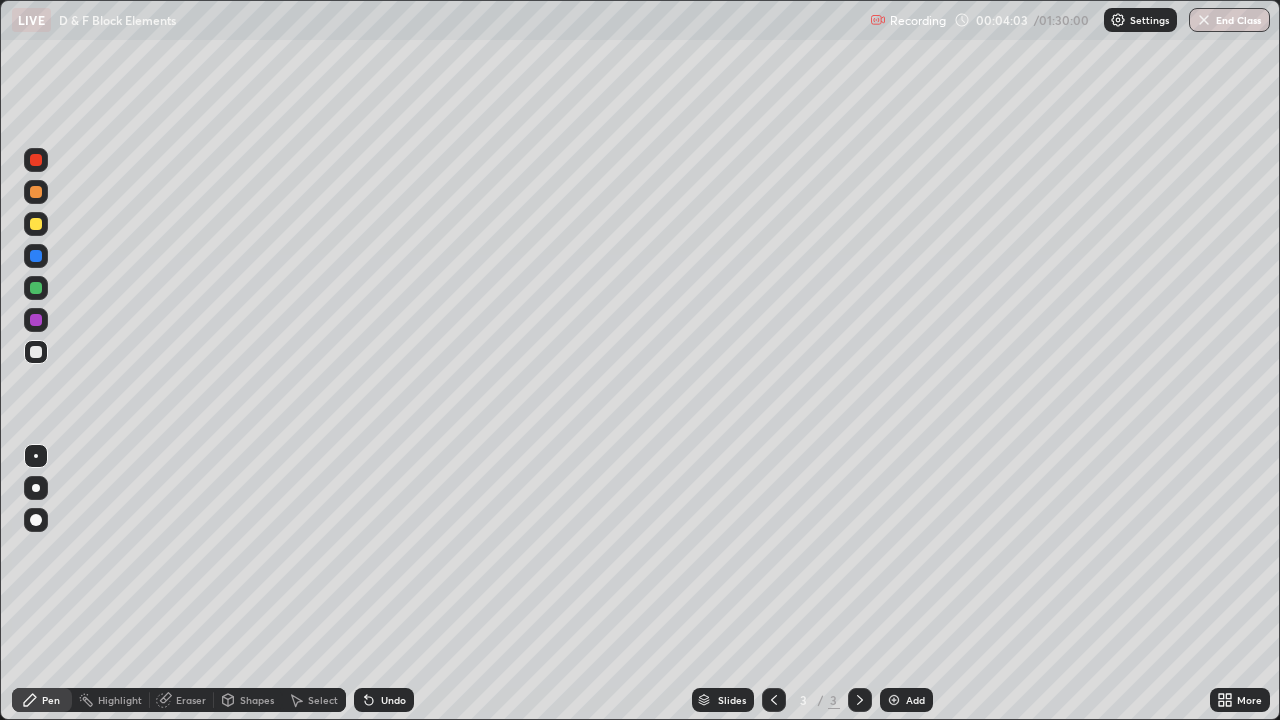 click on "Undo" at bounding box center [393, 700] 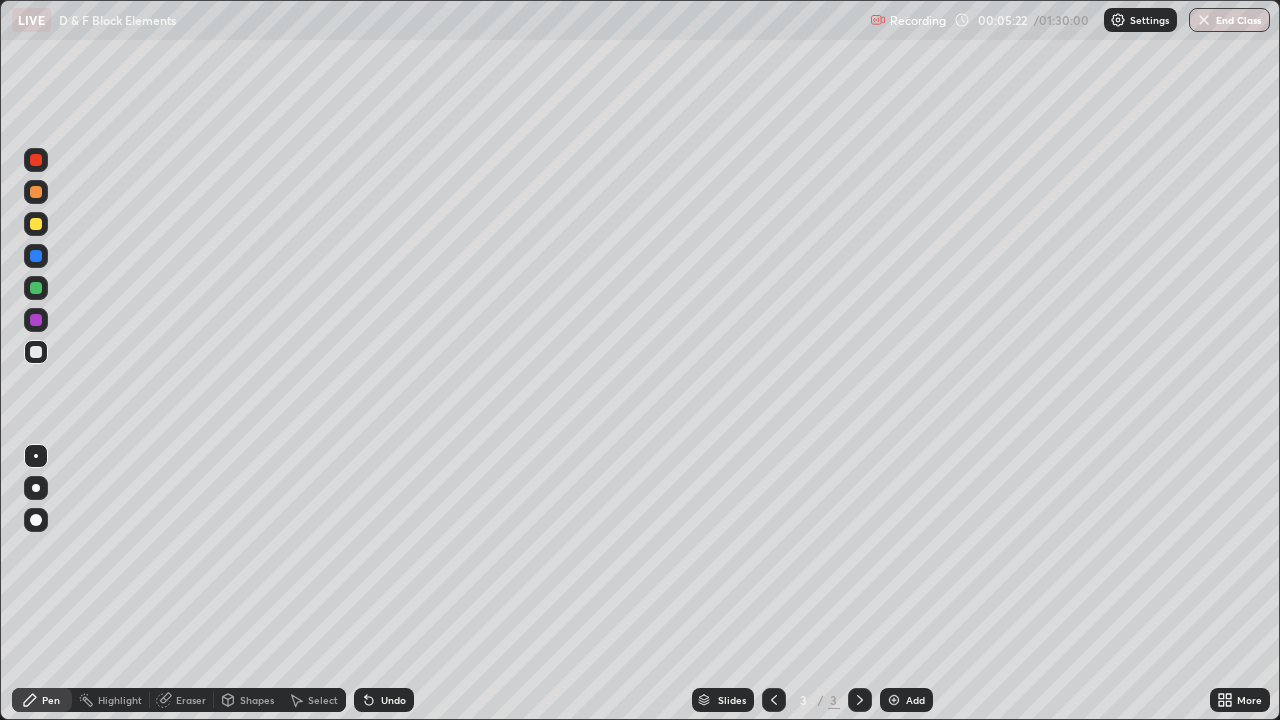 click on "Undo" at bounding box center (384, 700) 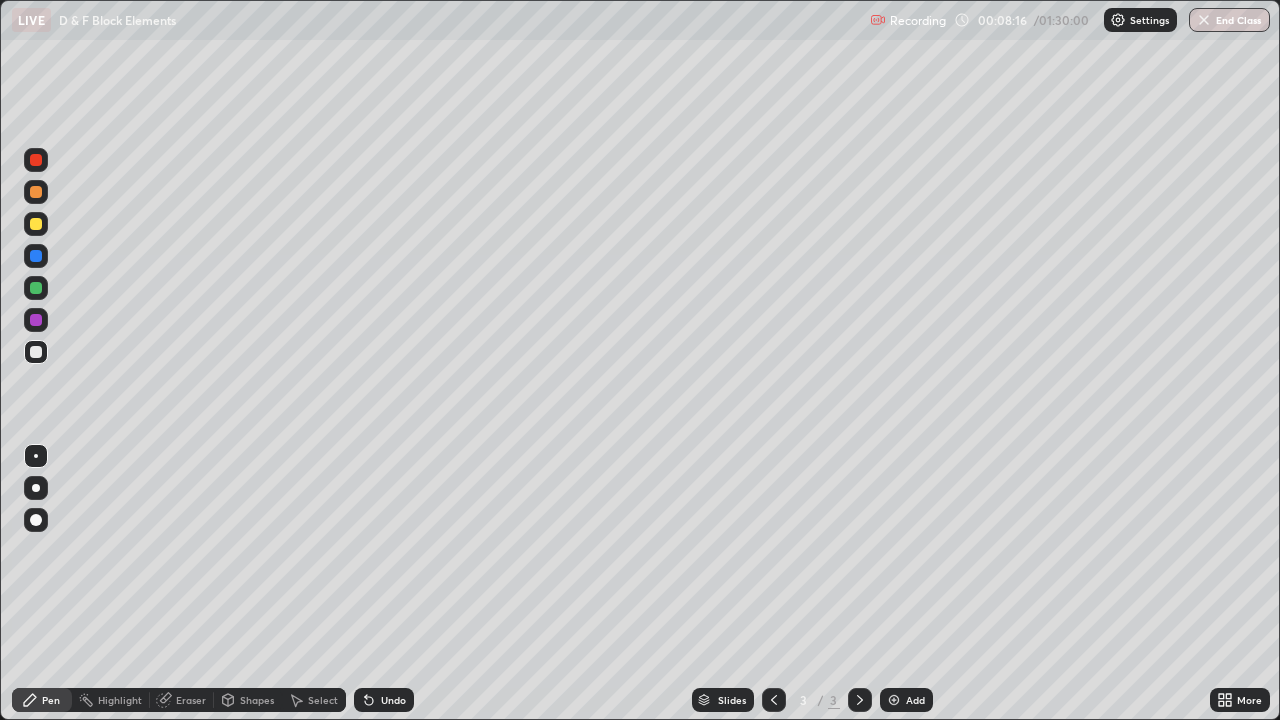 click on "Undo" at bounding box center (393, 700) 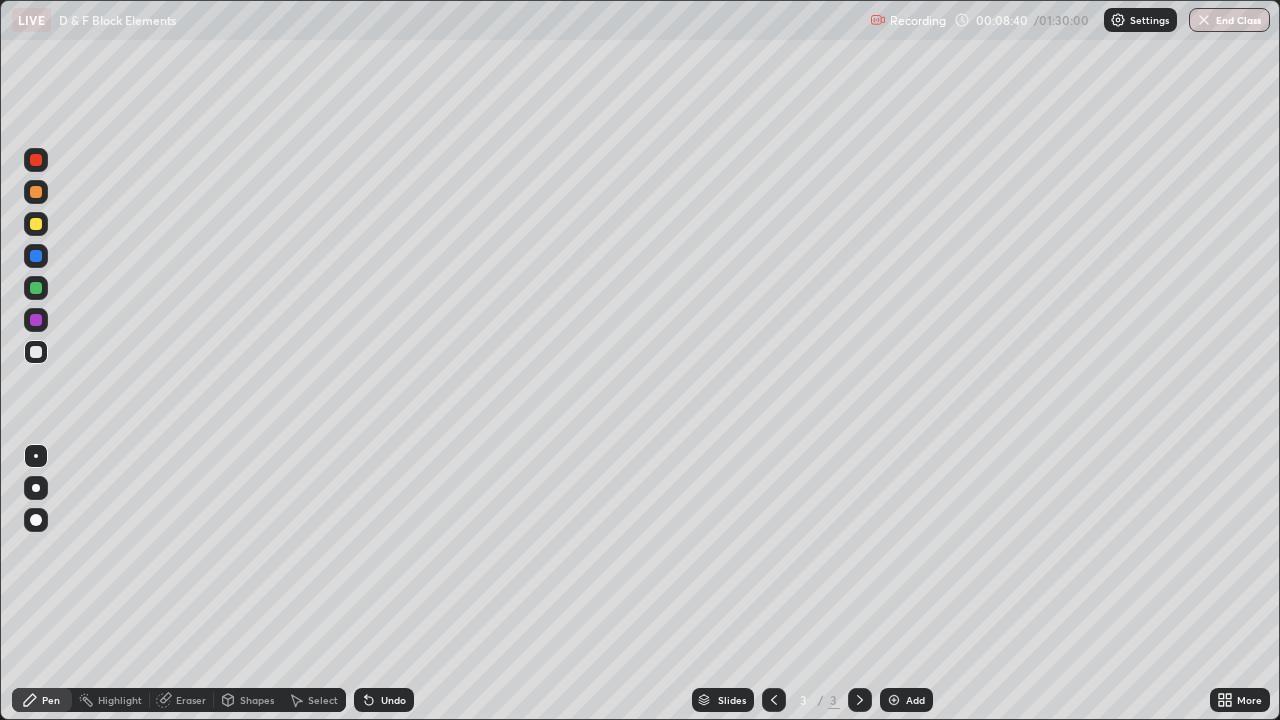 click on "Undo" at bounding box center [384, 700] 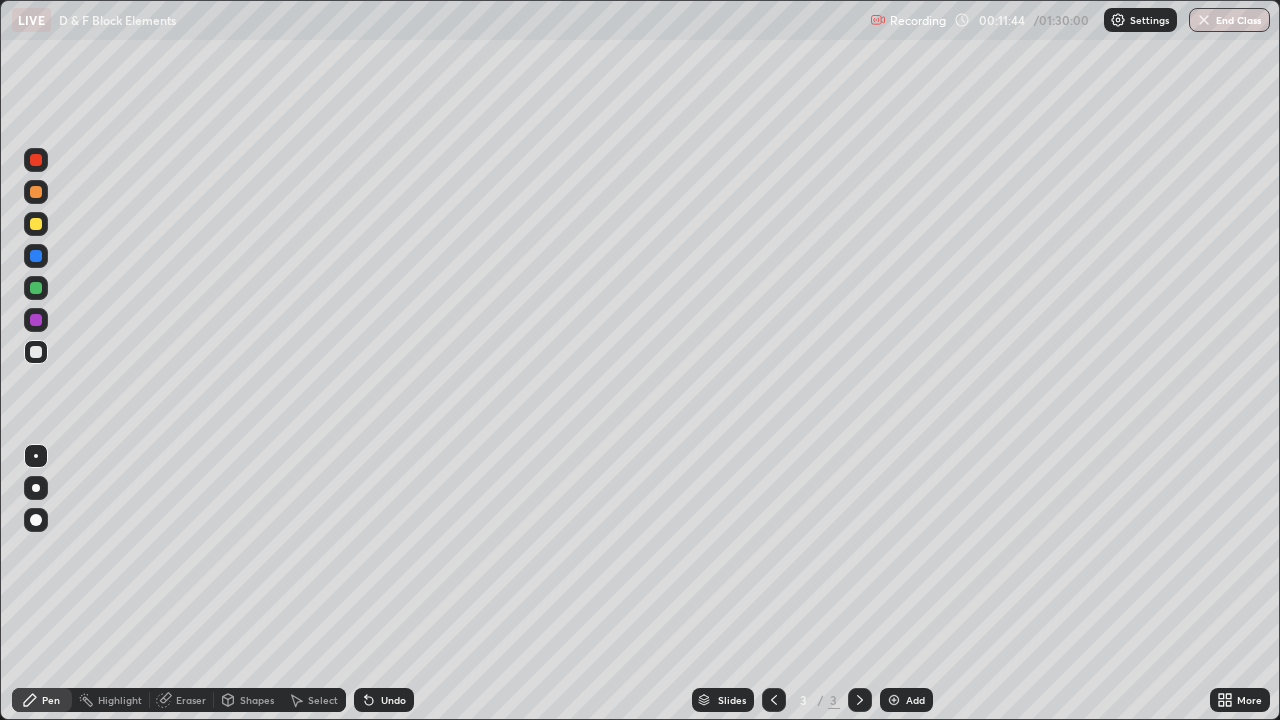 click on "Undo" at bounding box center (393, 700) 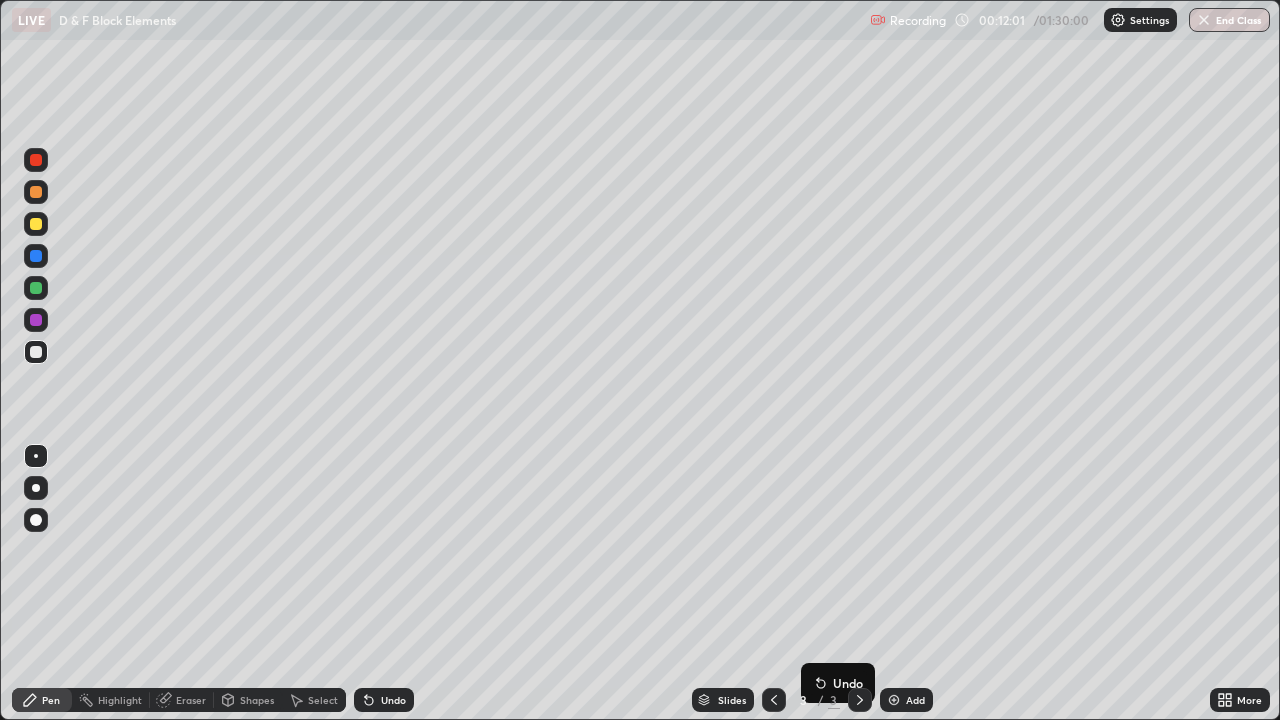 click on "Undo" at bounding box center [838, 683] 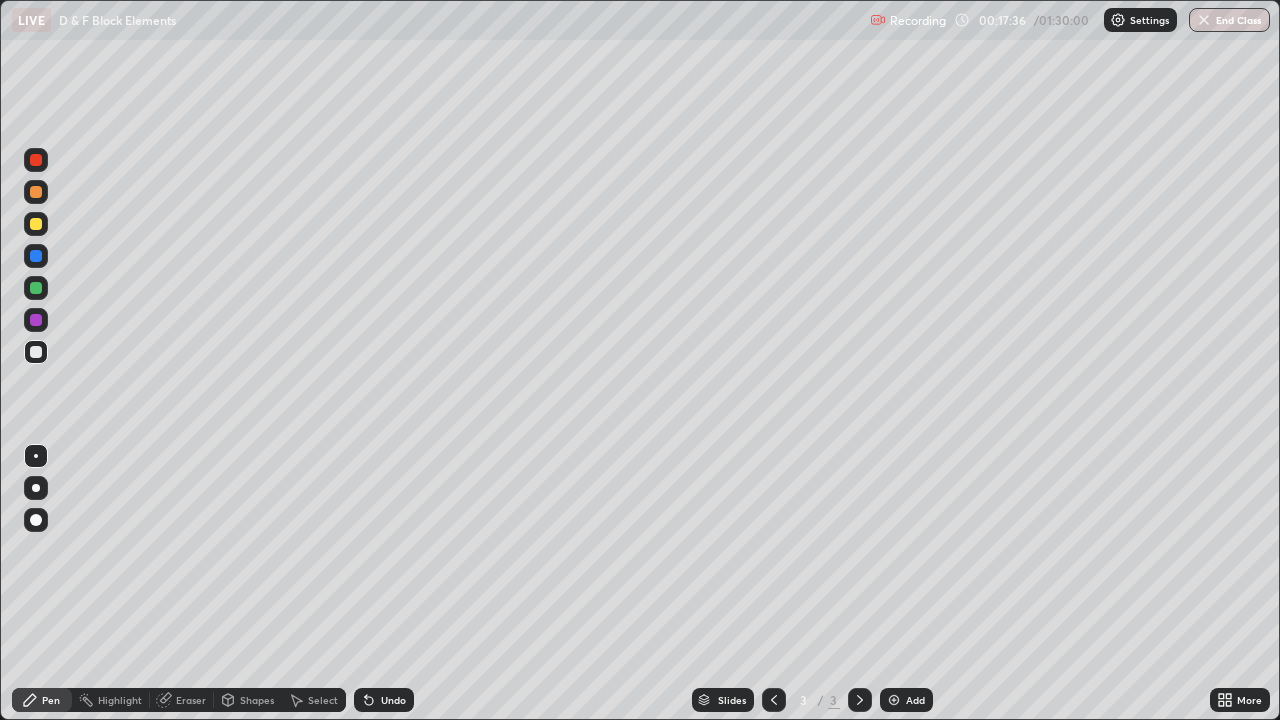 click on "Add" at bounding box center [915, 700] 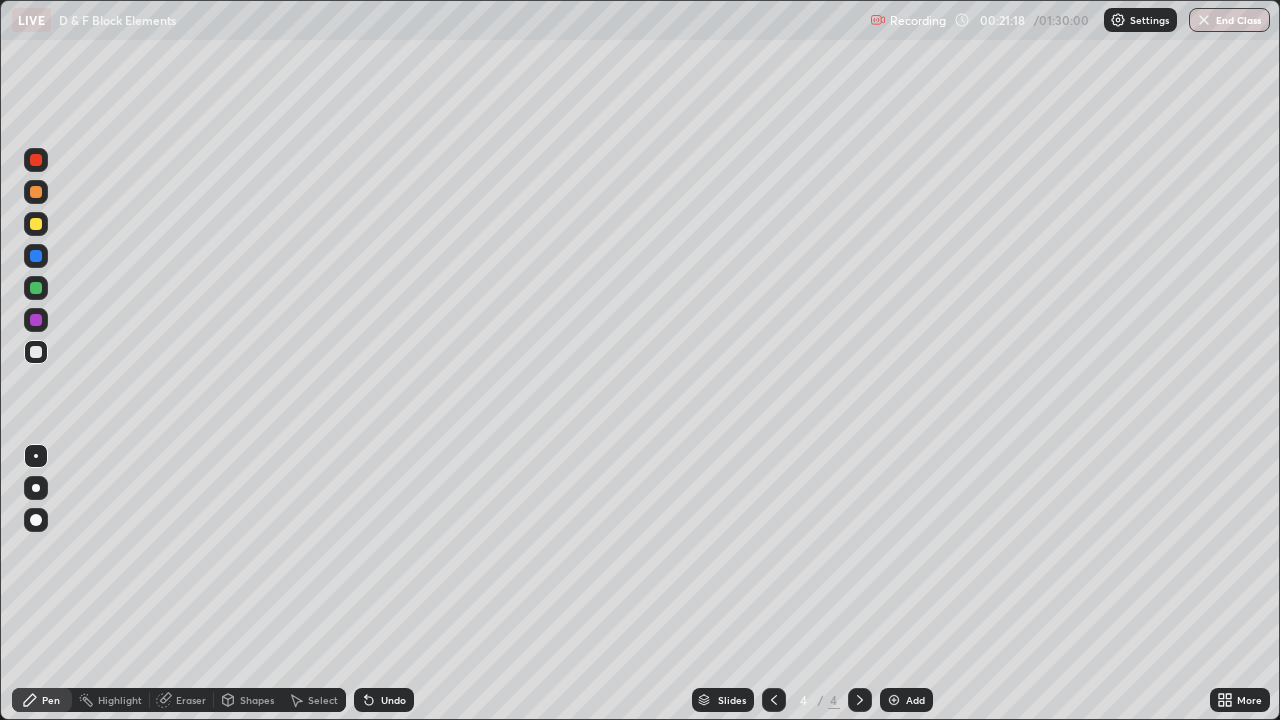click on "Eraser" at bounding box center (182, 700) 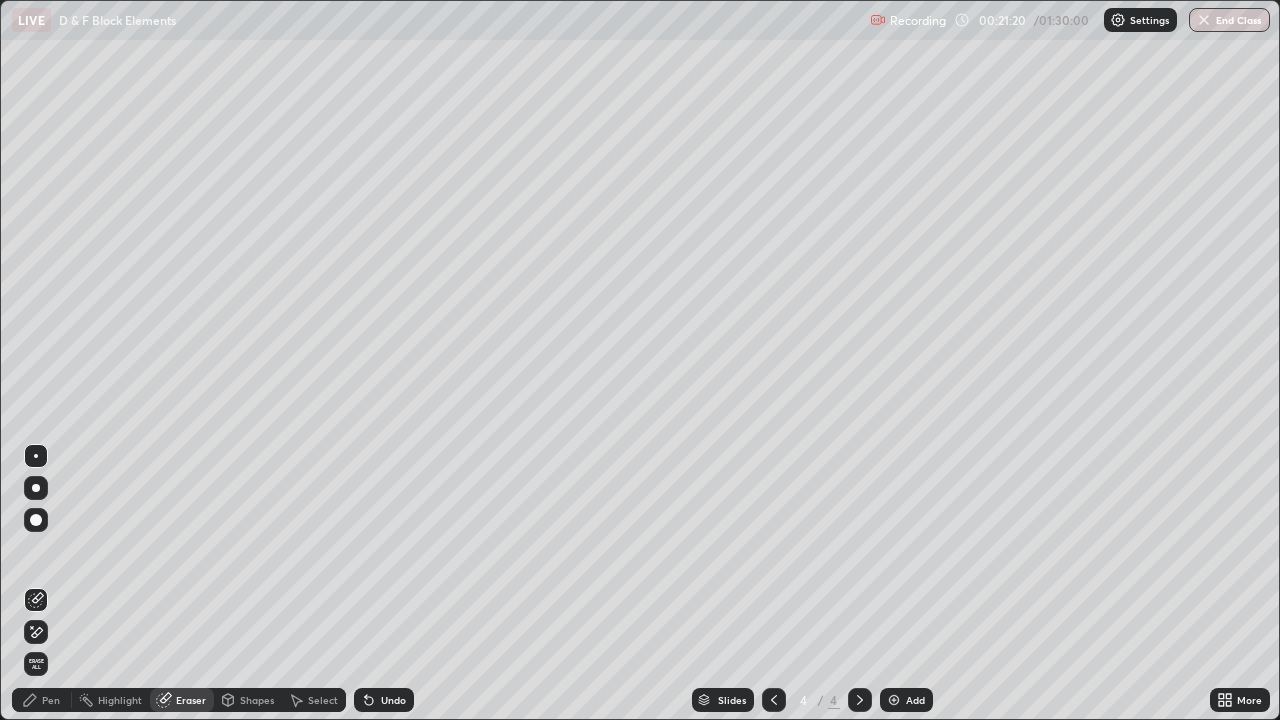 click on "Pen" at bounding box center (42, 700) 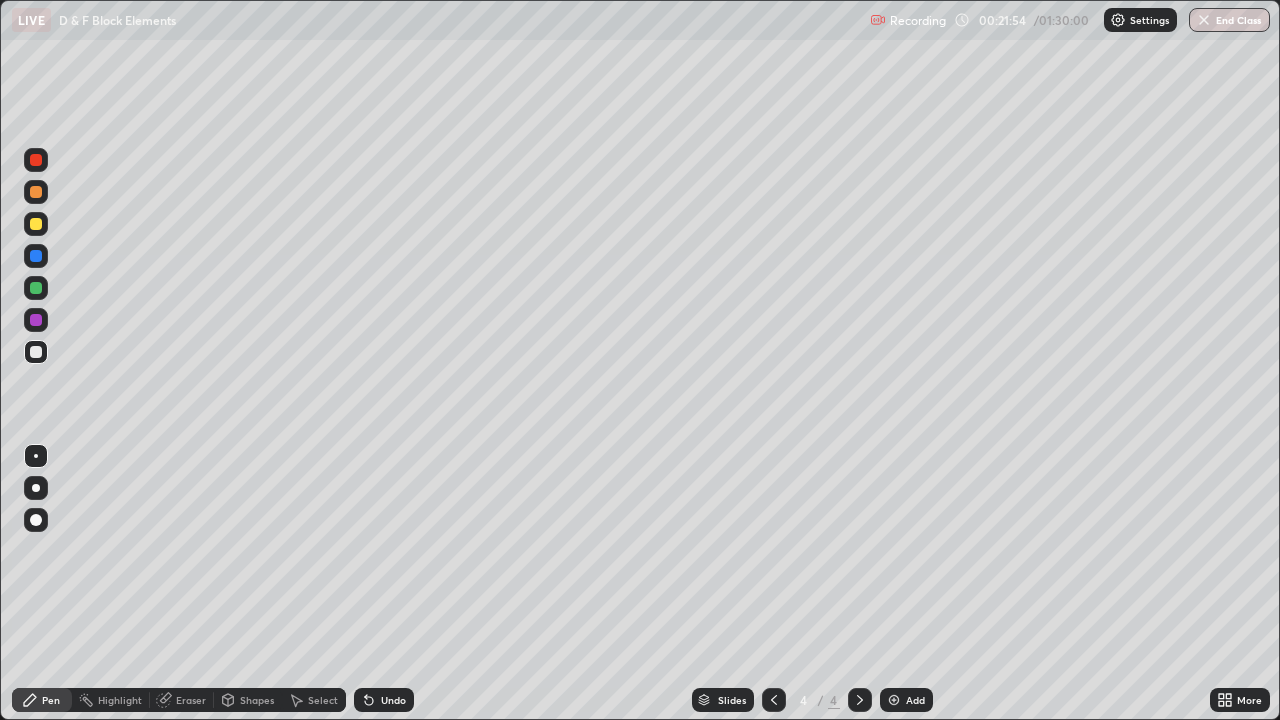click on "Undo" at bounding box center [384, 700] 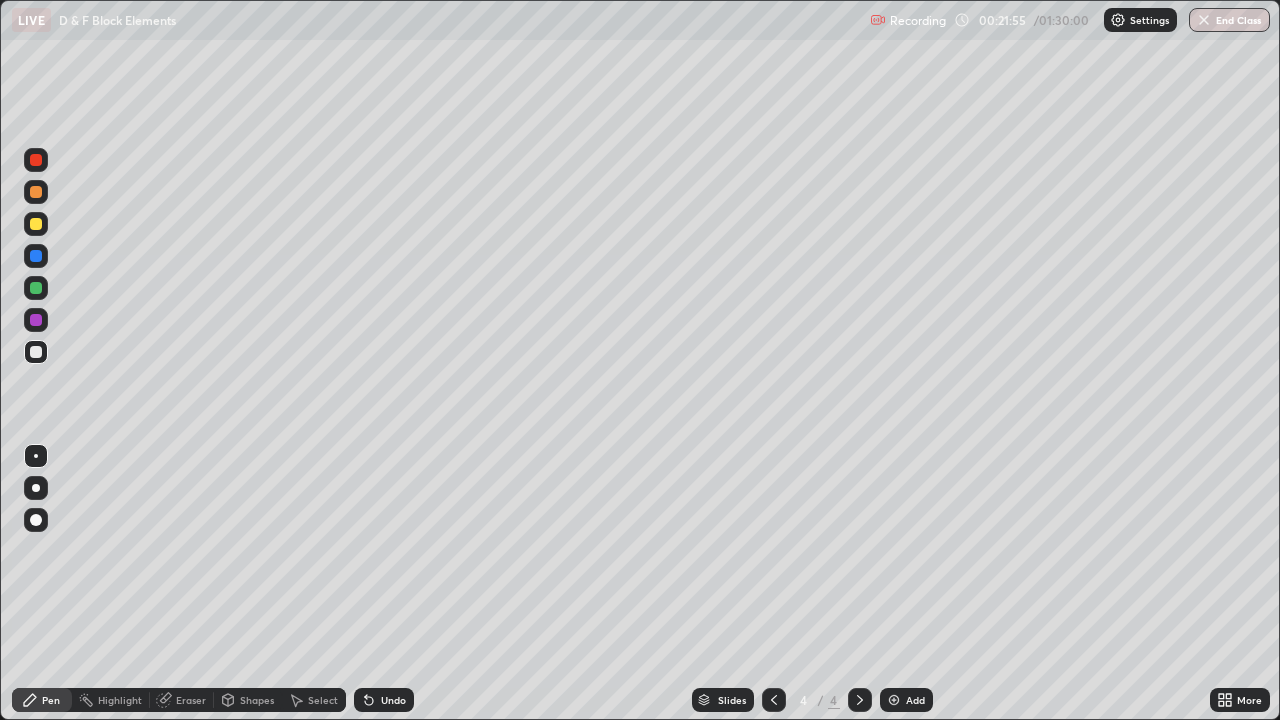 click on "Undo" at bounding box center (384, 700) 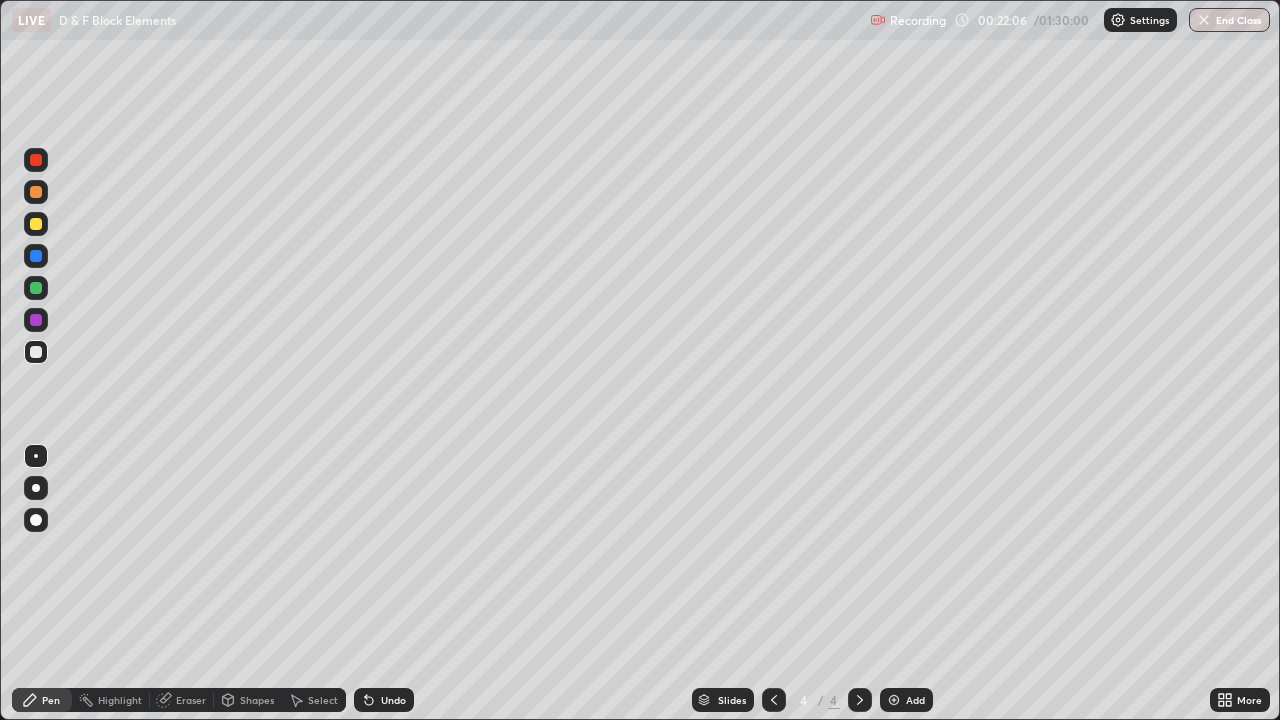 click on "Eraser" at bounding box center (191, 700) 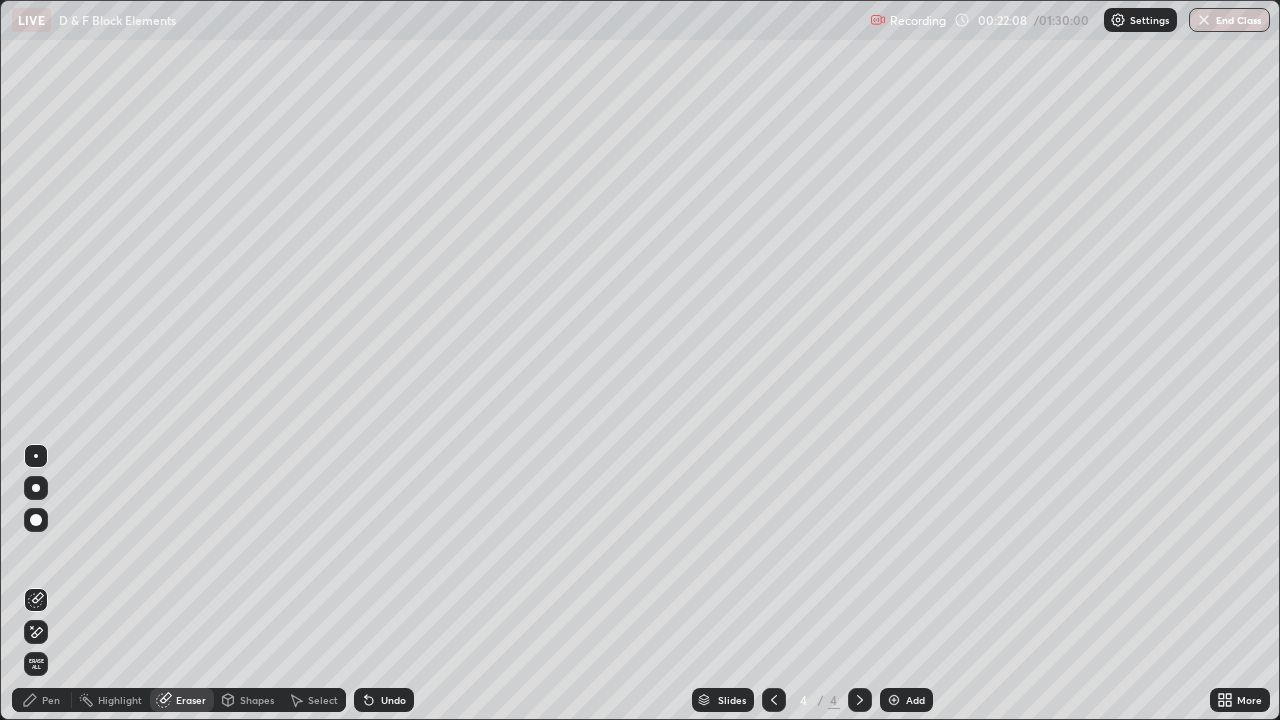 click on "Pen" at bounding box center (42, 700) 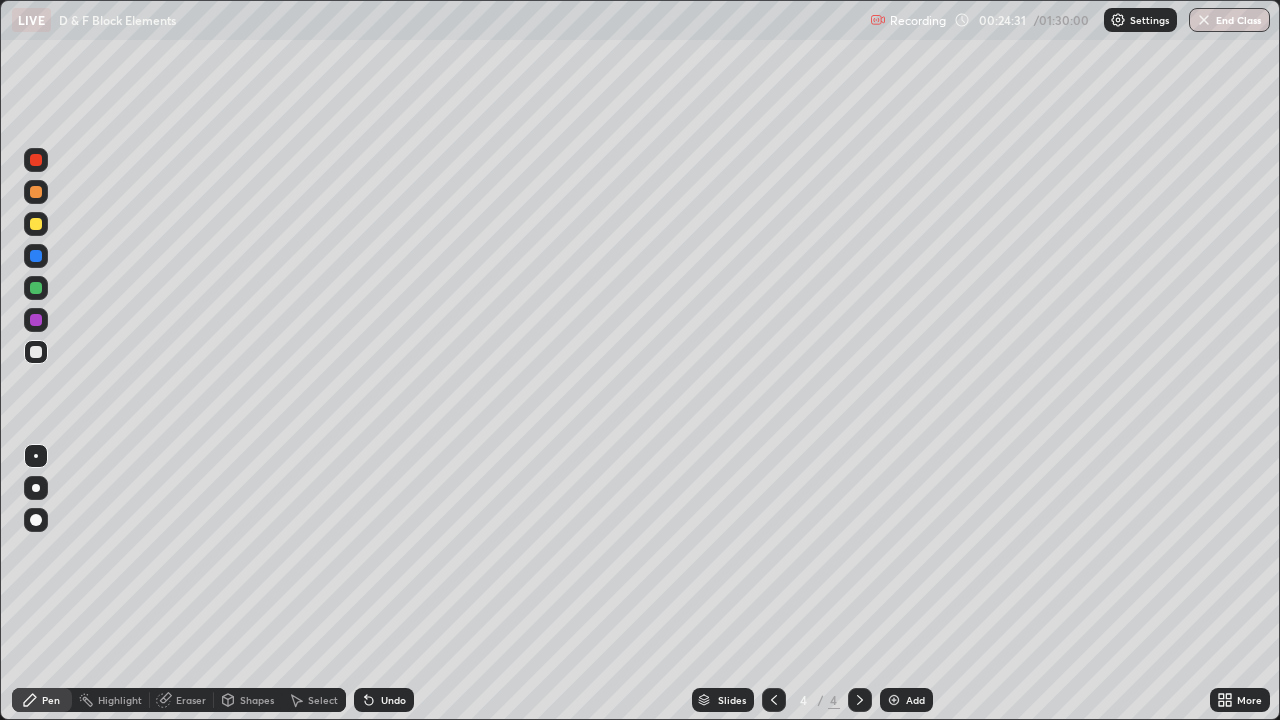 click at bounding box center [894, 700] 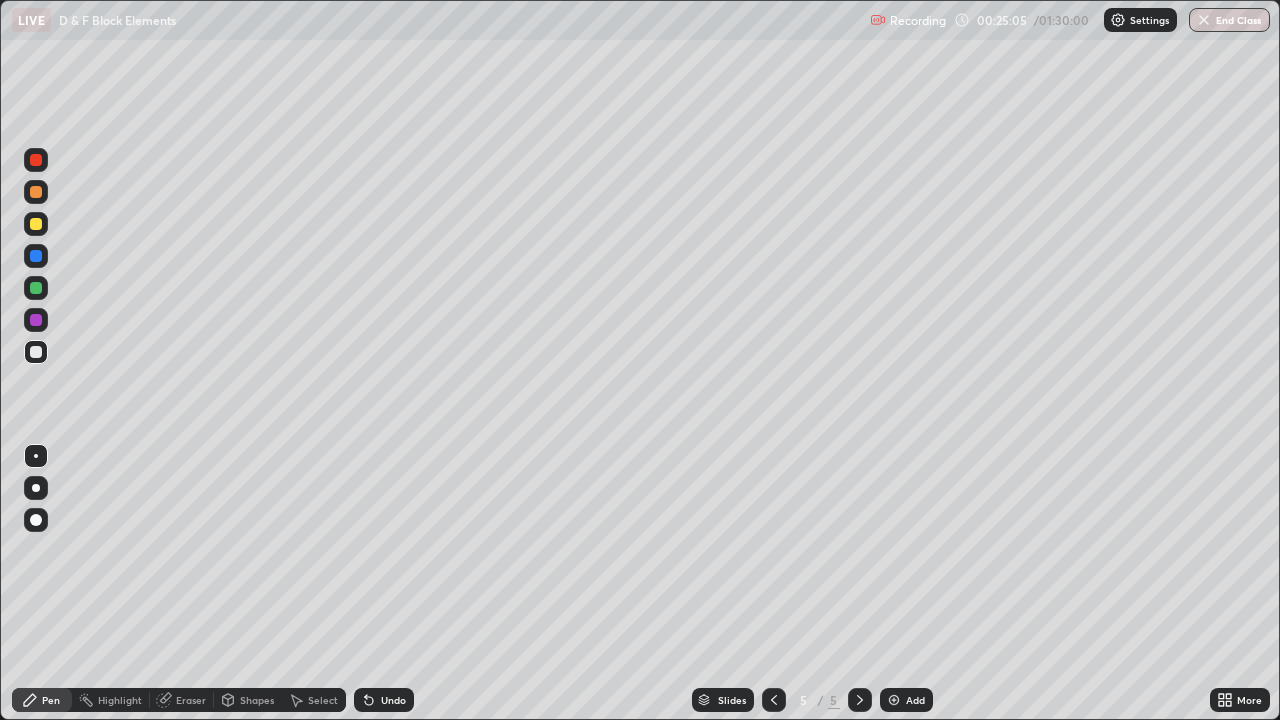 click on "Undo" at bounding box center (384, 700) 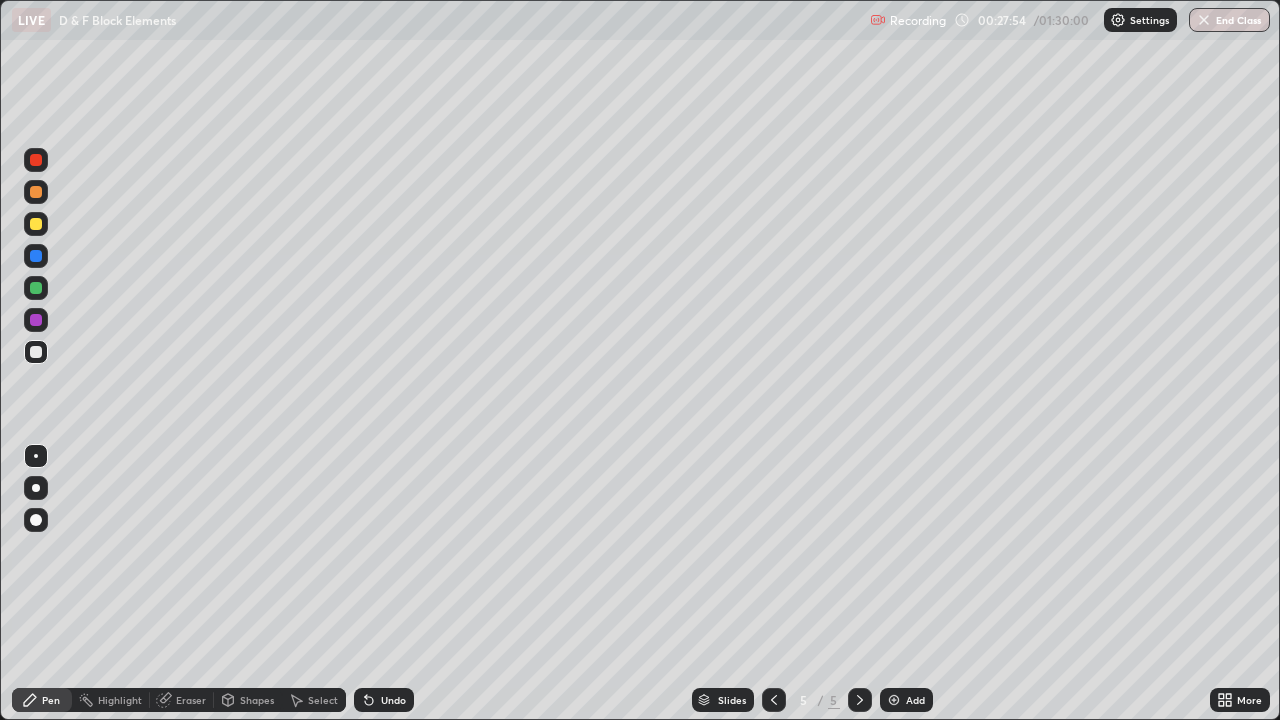click 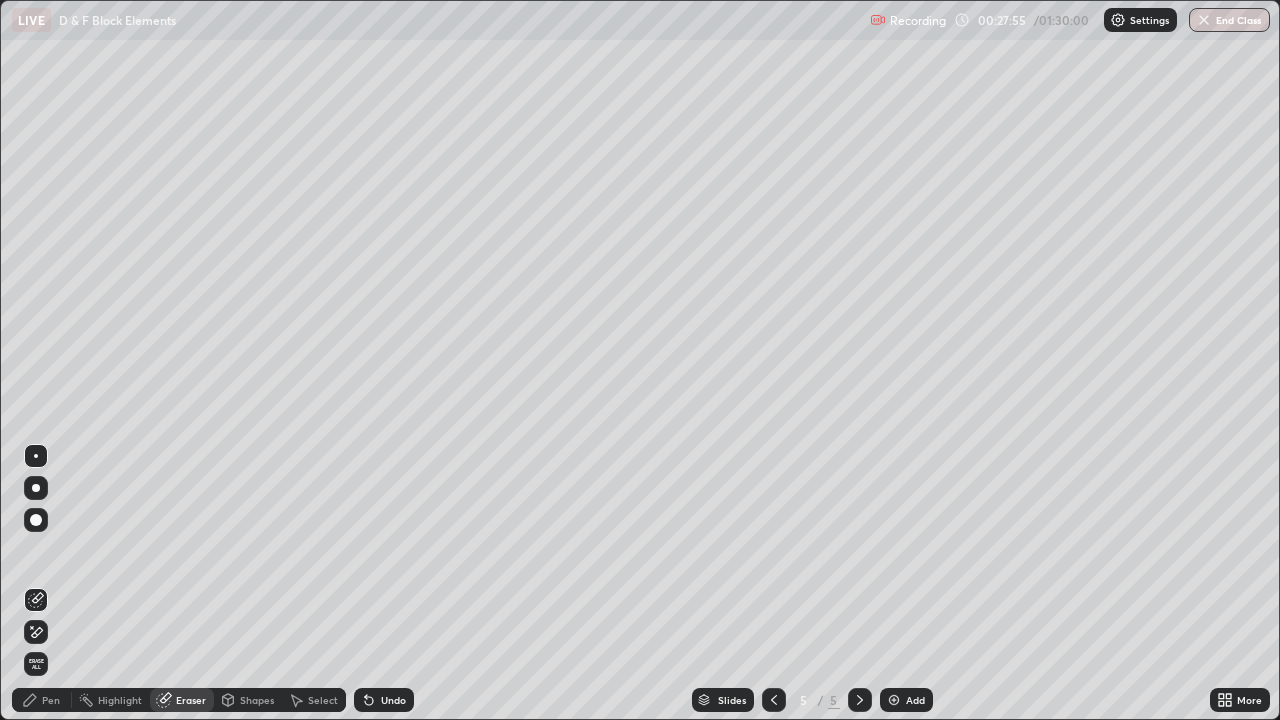 click on "Pen" at bounding box center [51, 700] 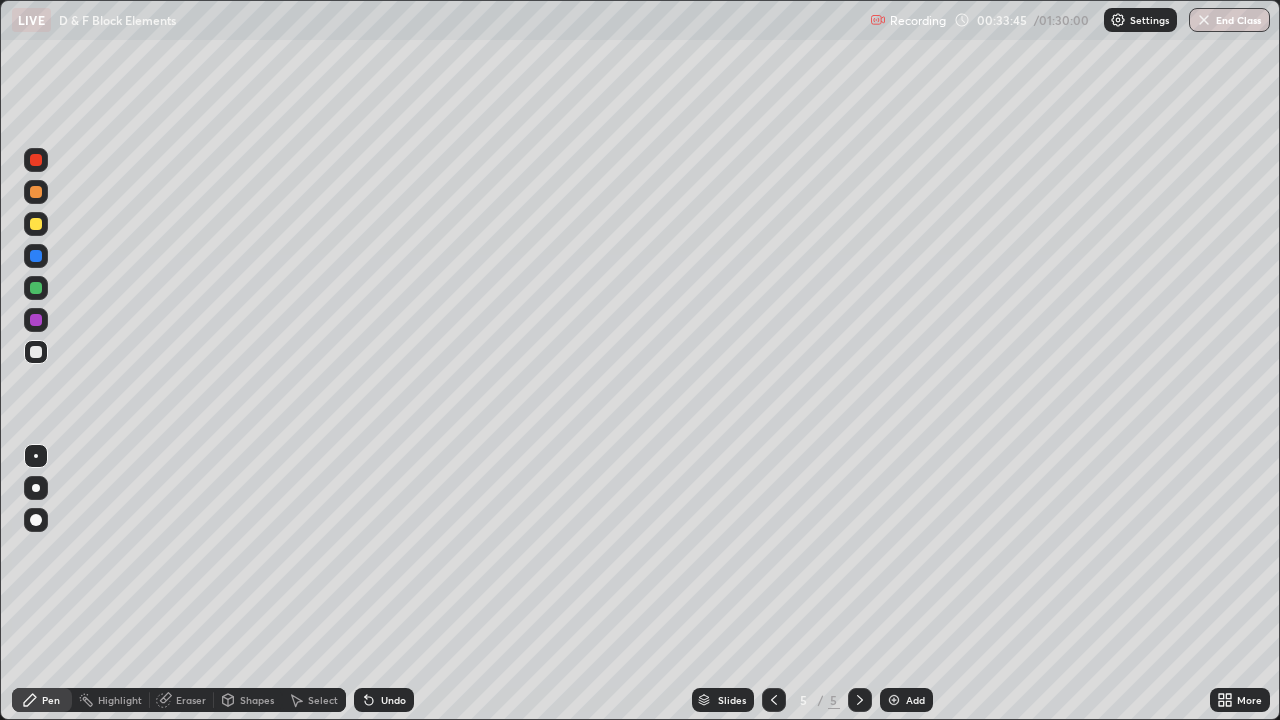 click on "Eraser" at bounding box center [191, 700] 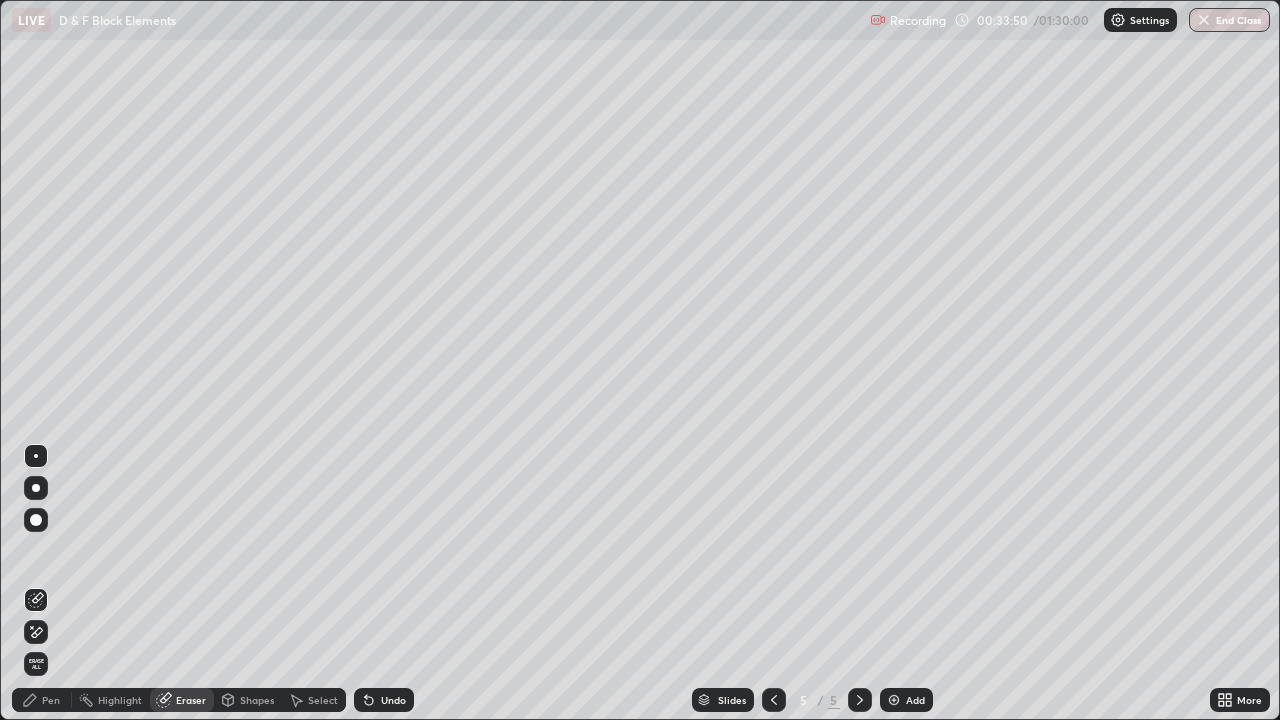 click on "Pen" at bounding box center (51, 700) 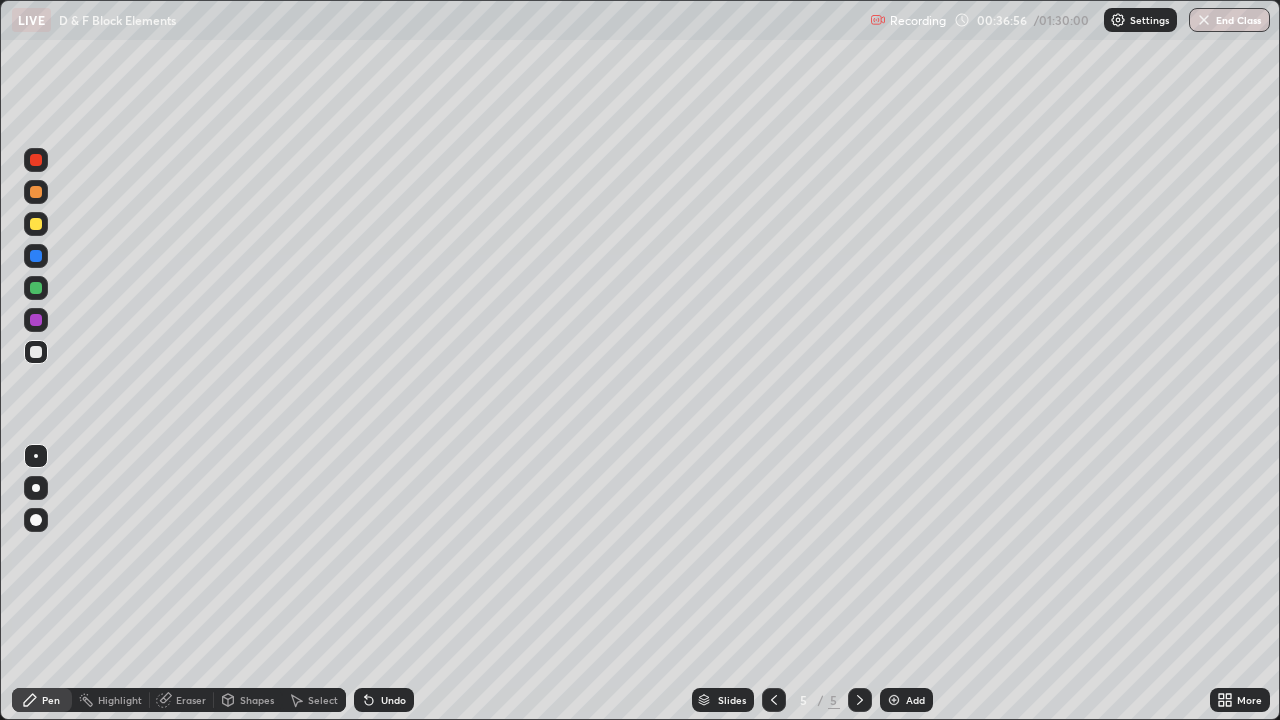 click at bounding box center [894, 700] 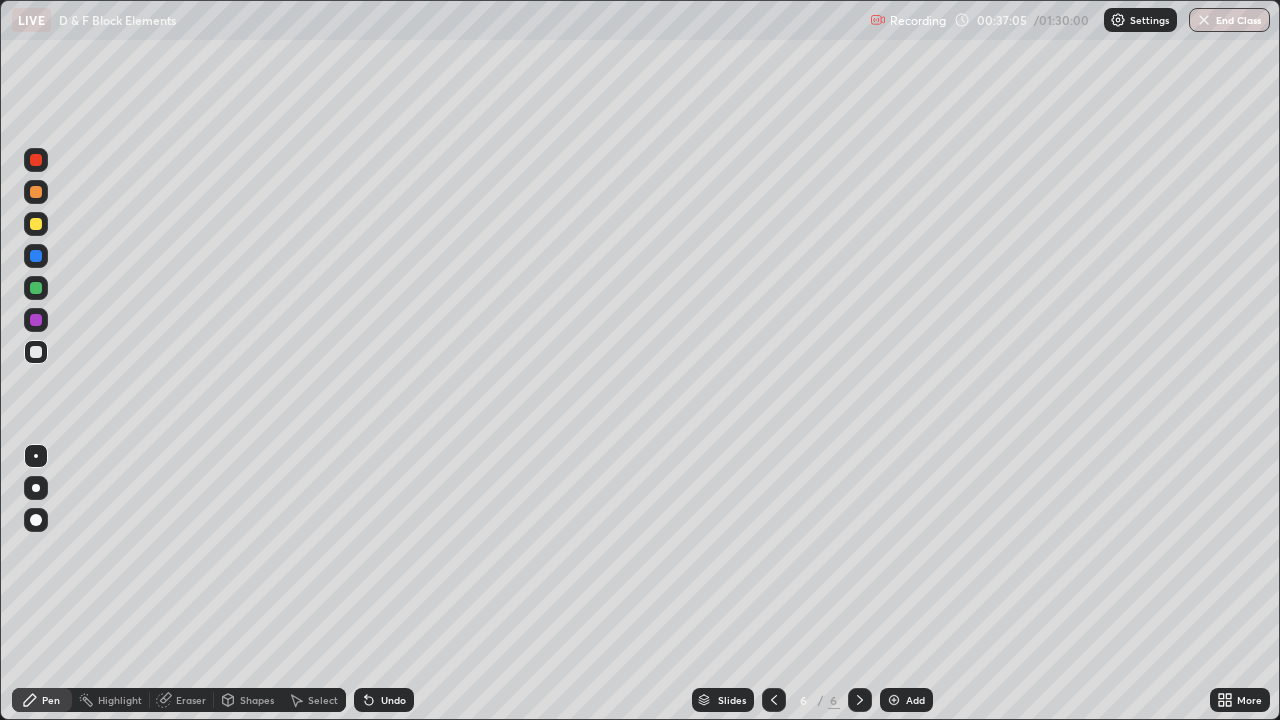 click on "Undo" at bounding box center (393, 700) 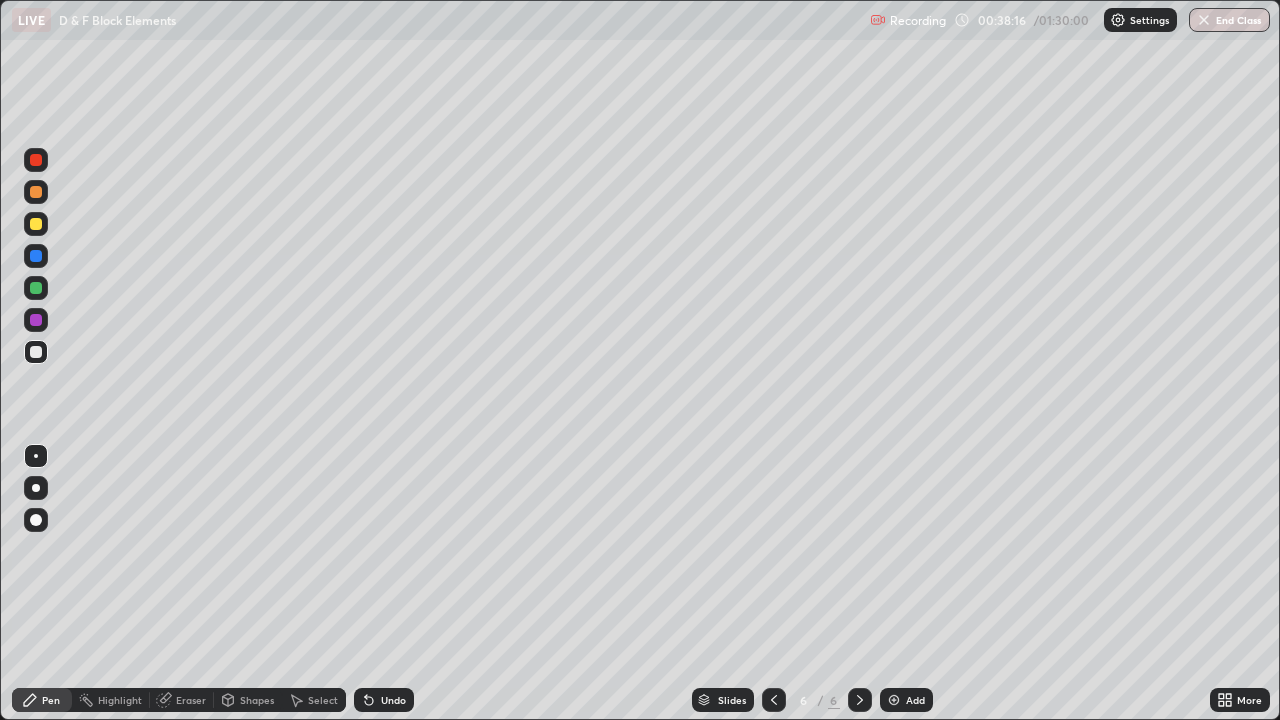 click on "Undo" at bounding box center [393, 700] 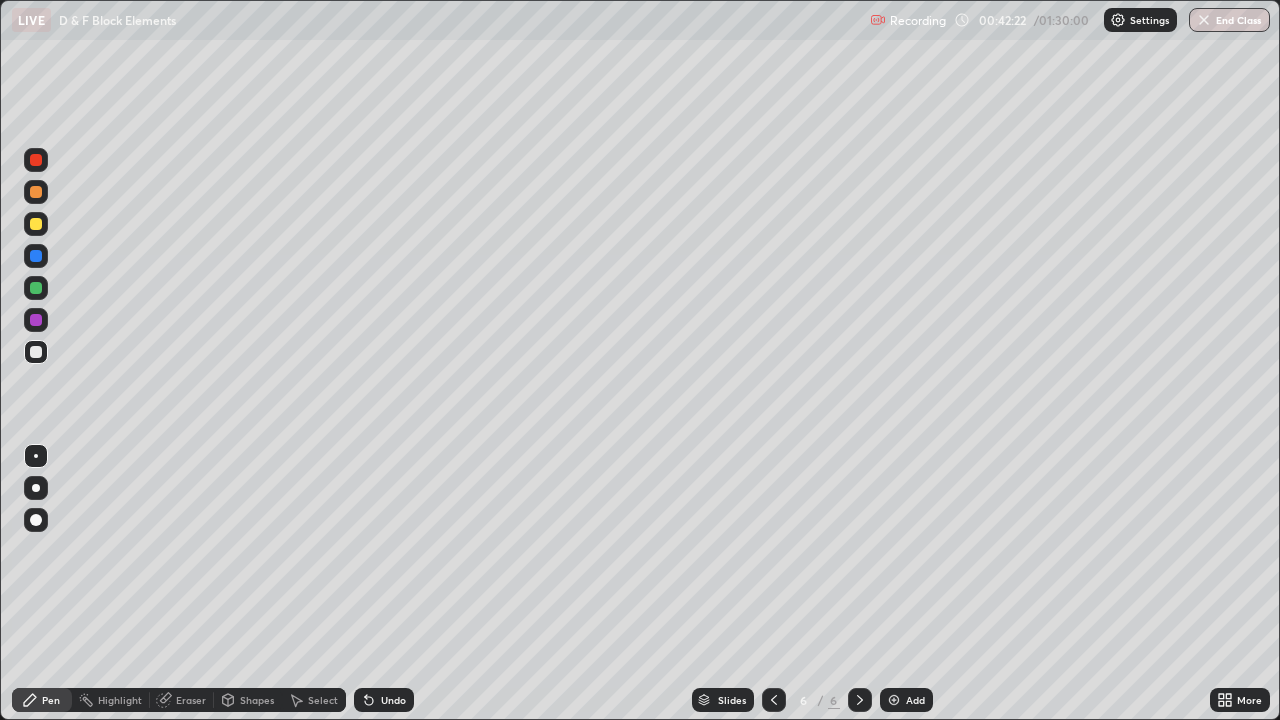 click 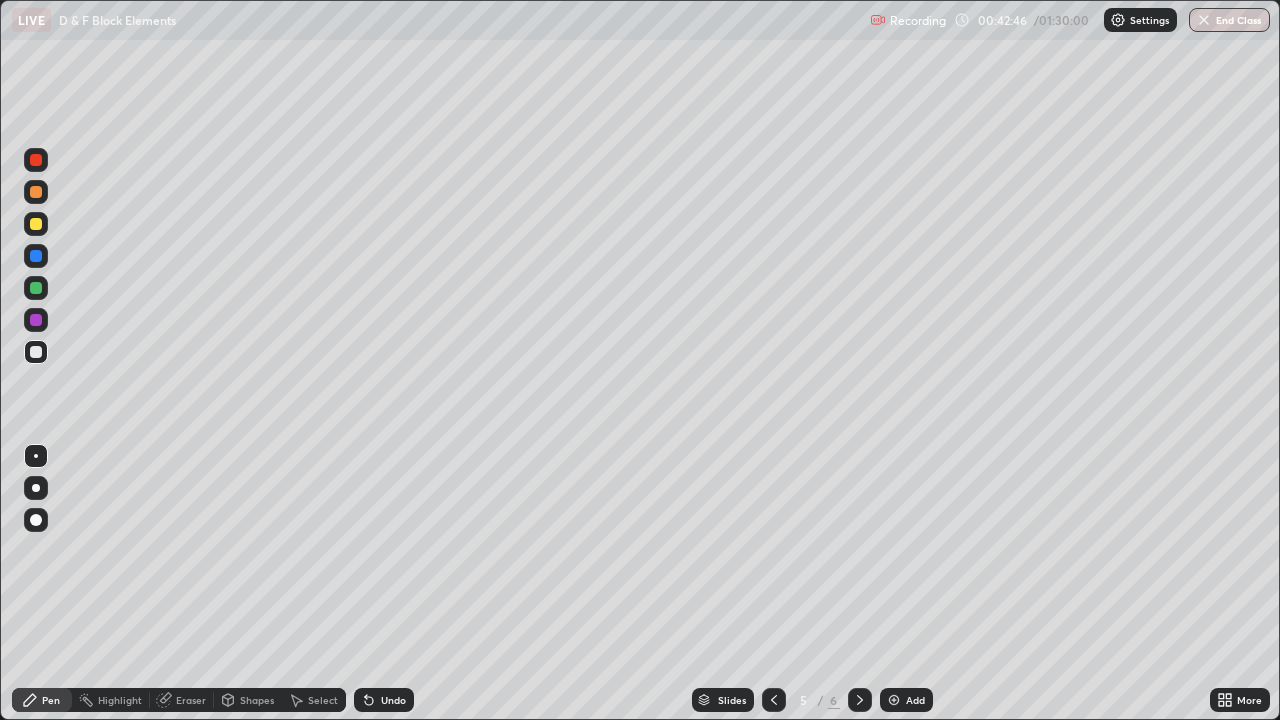 click 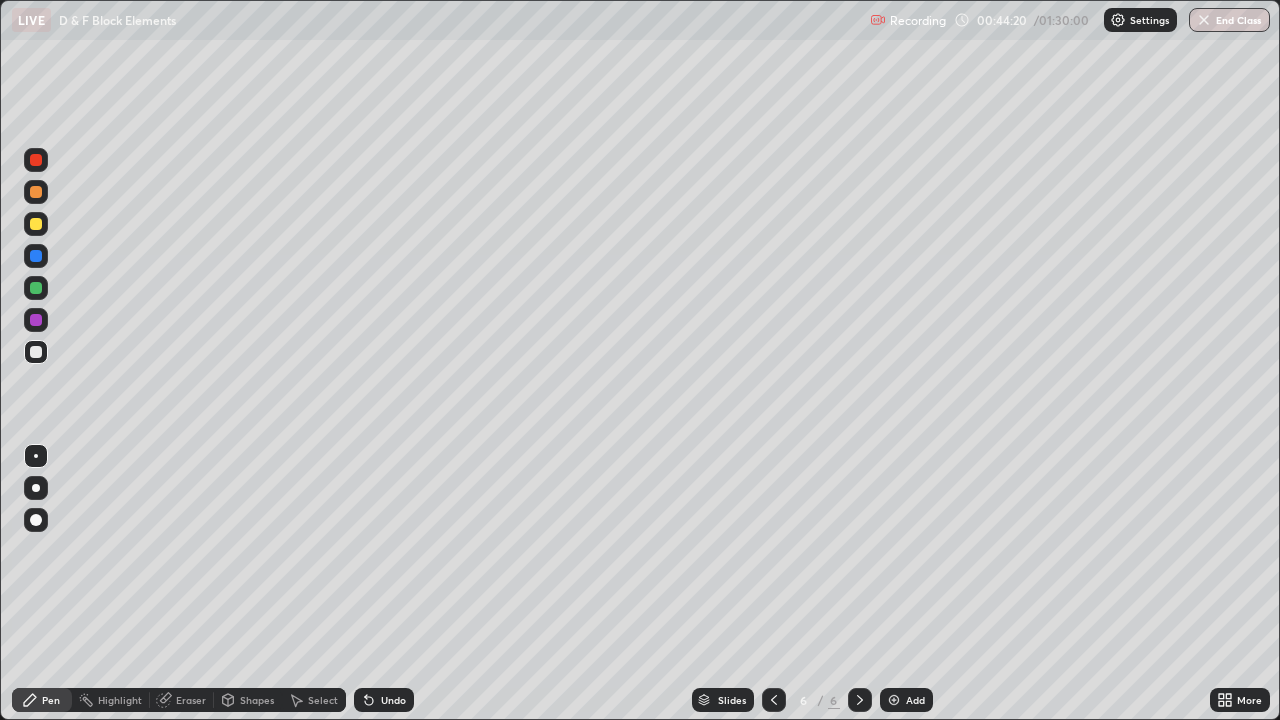 click 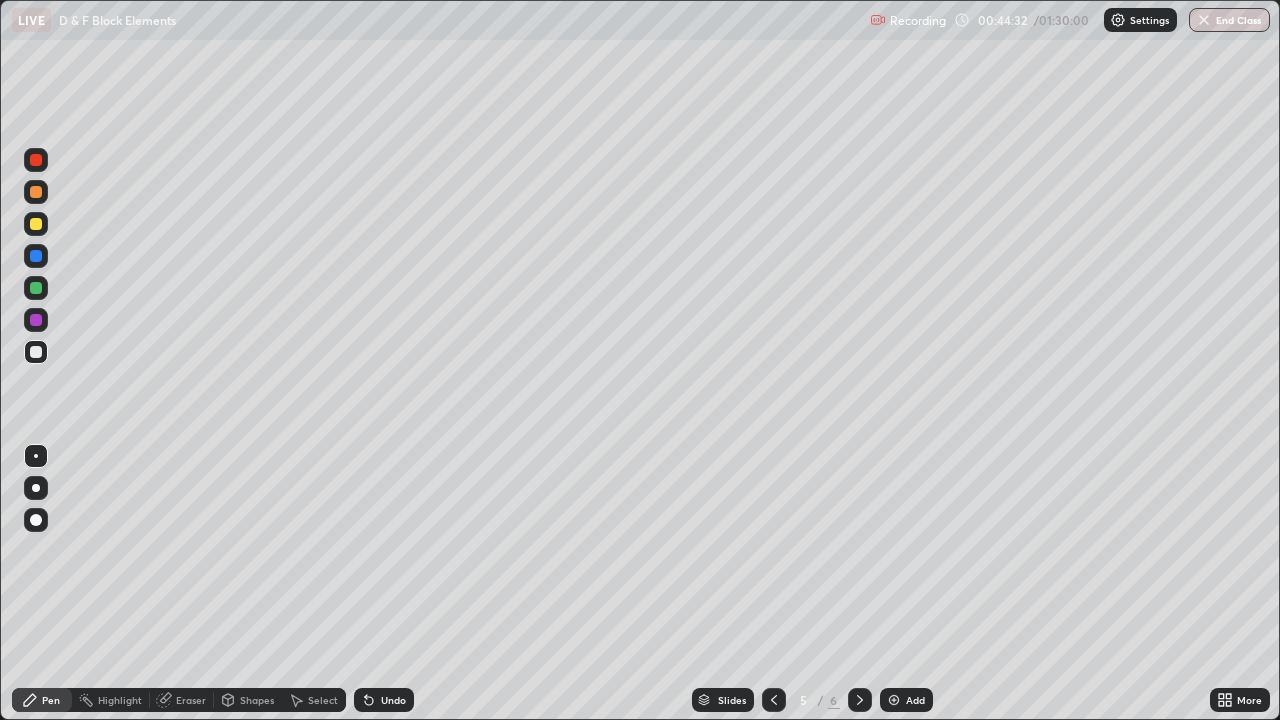 click 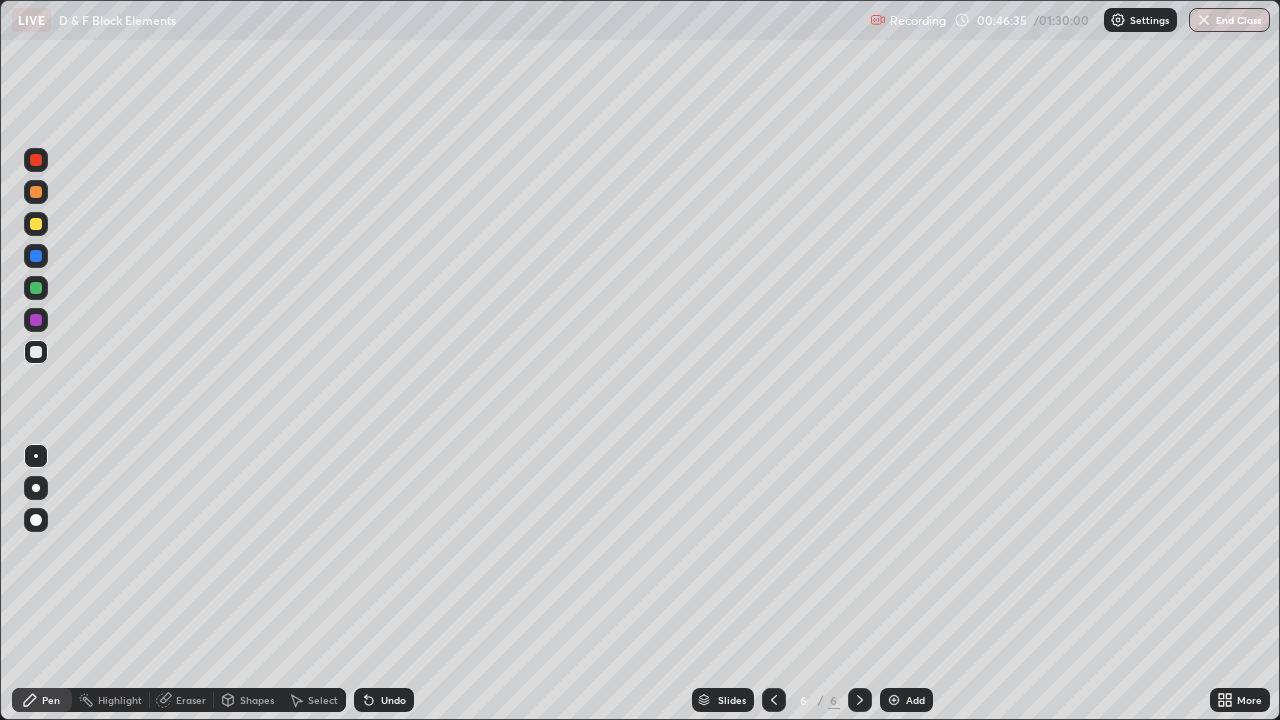 click 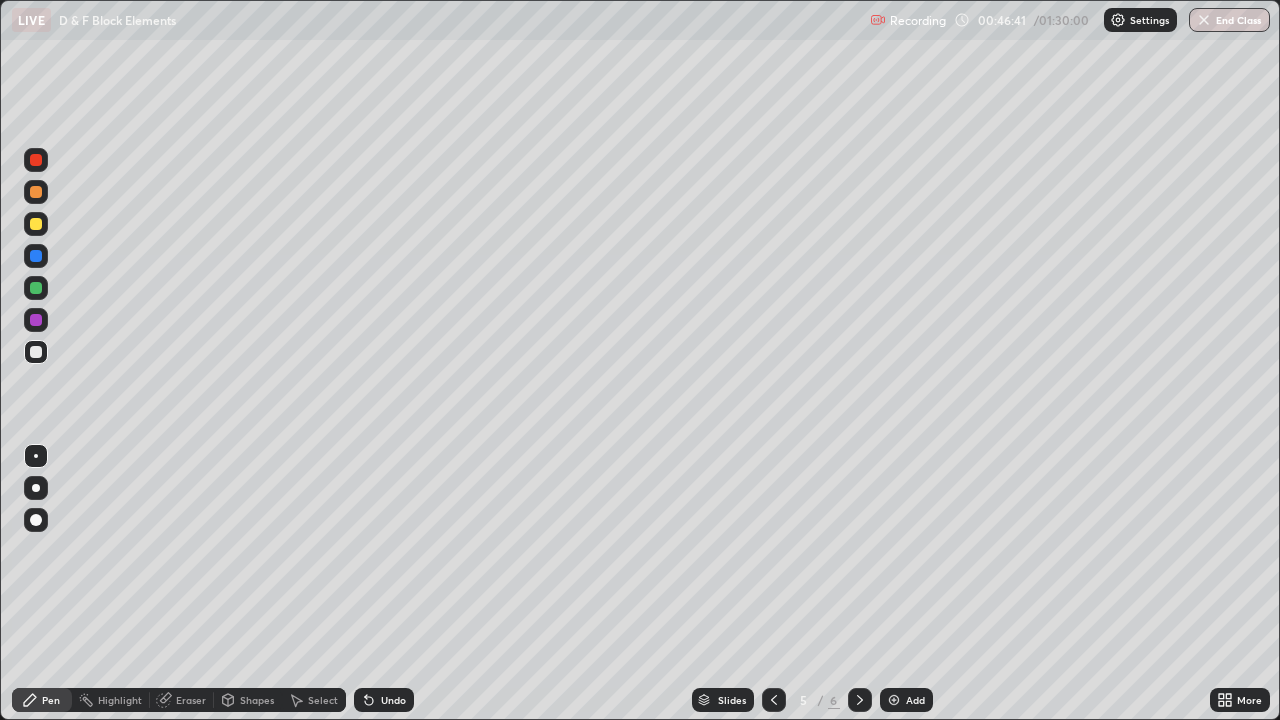 click 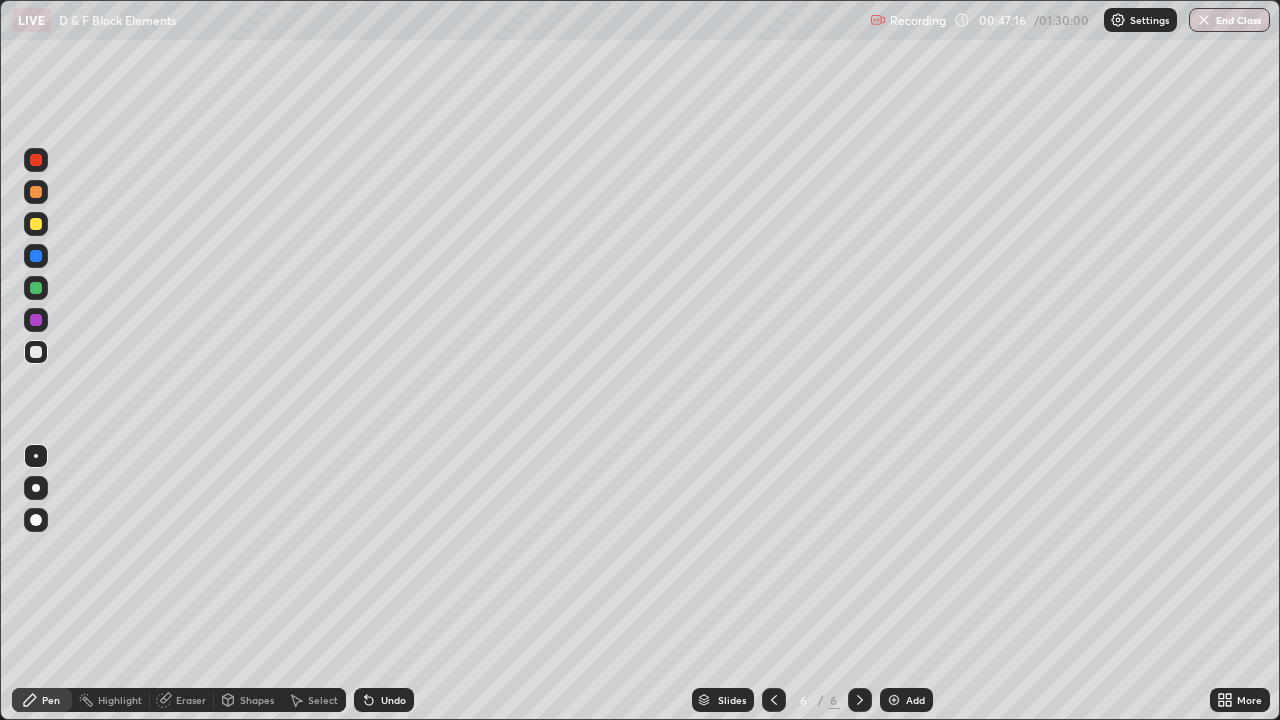 click 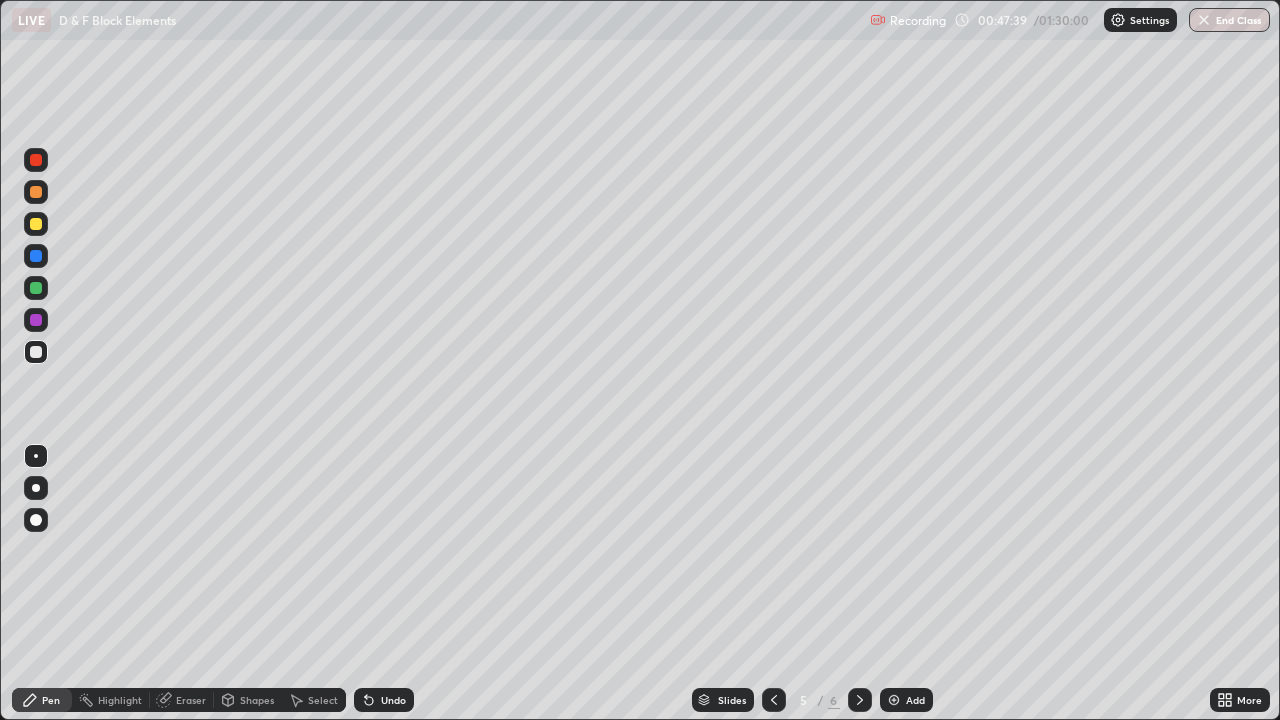 click 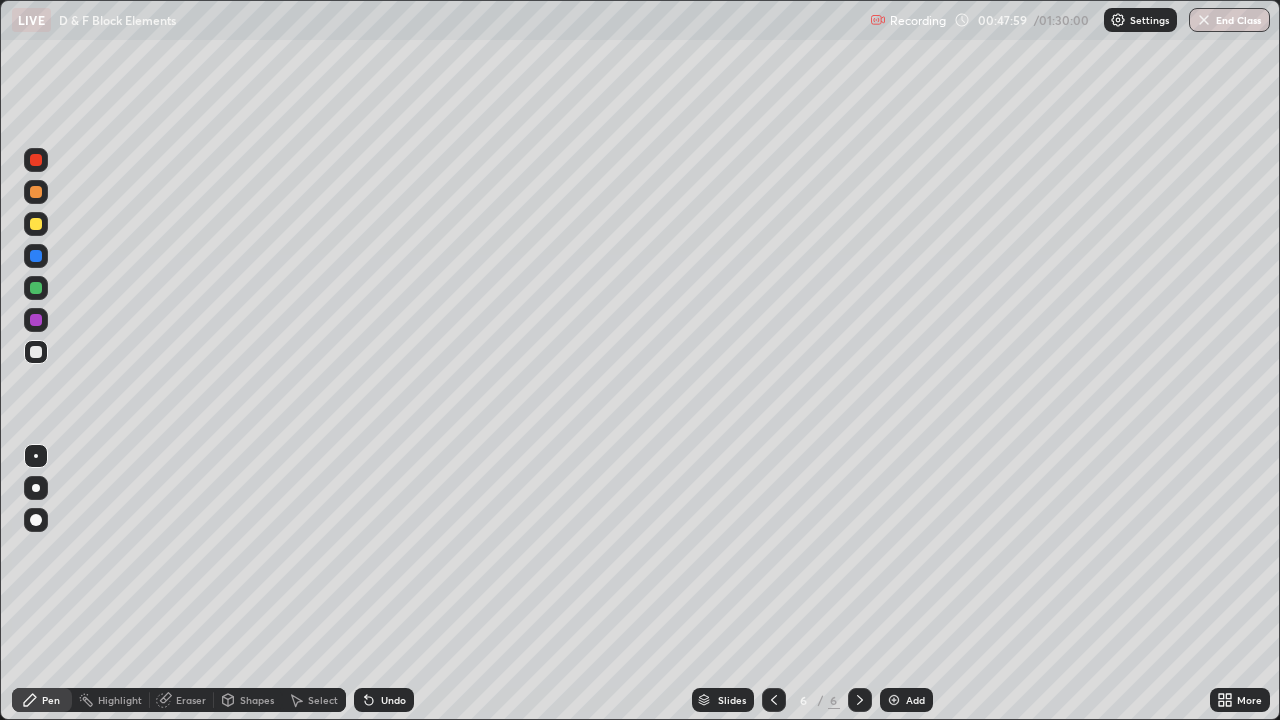 click 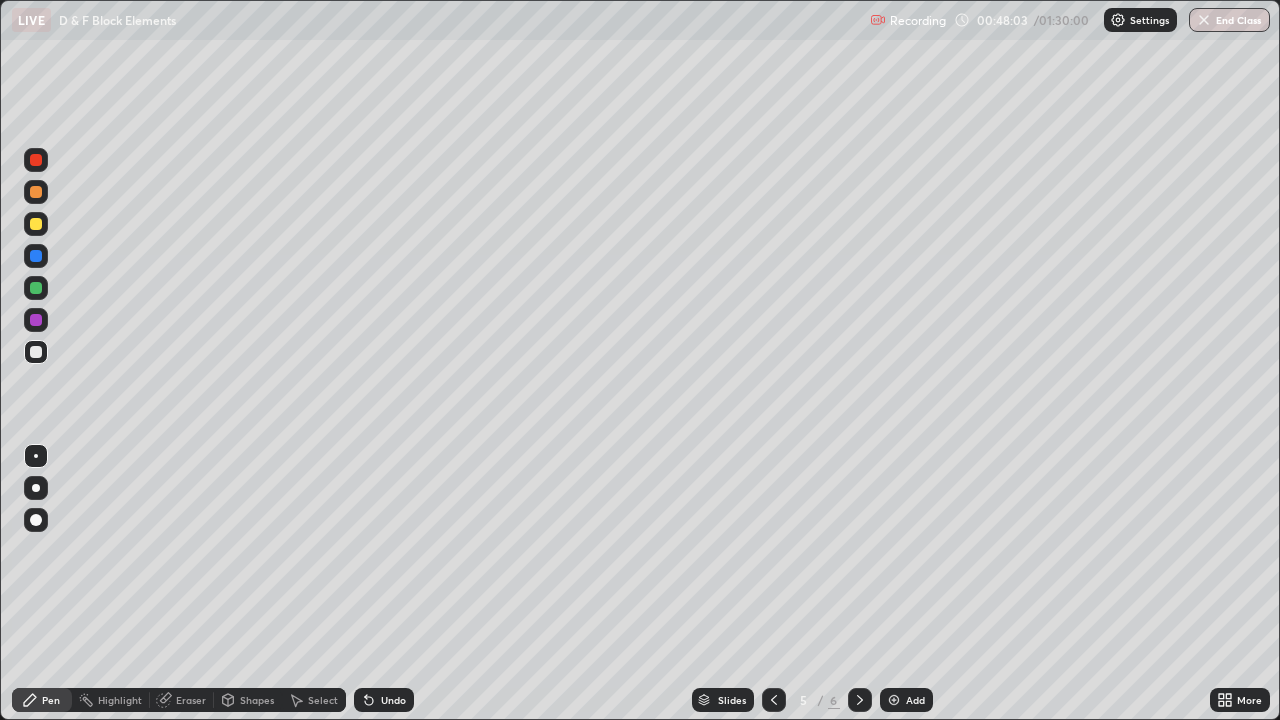 click 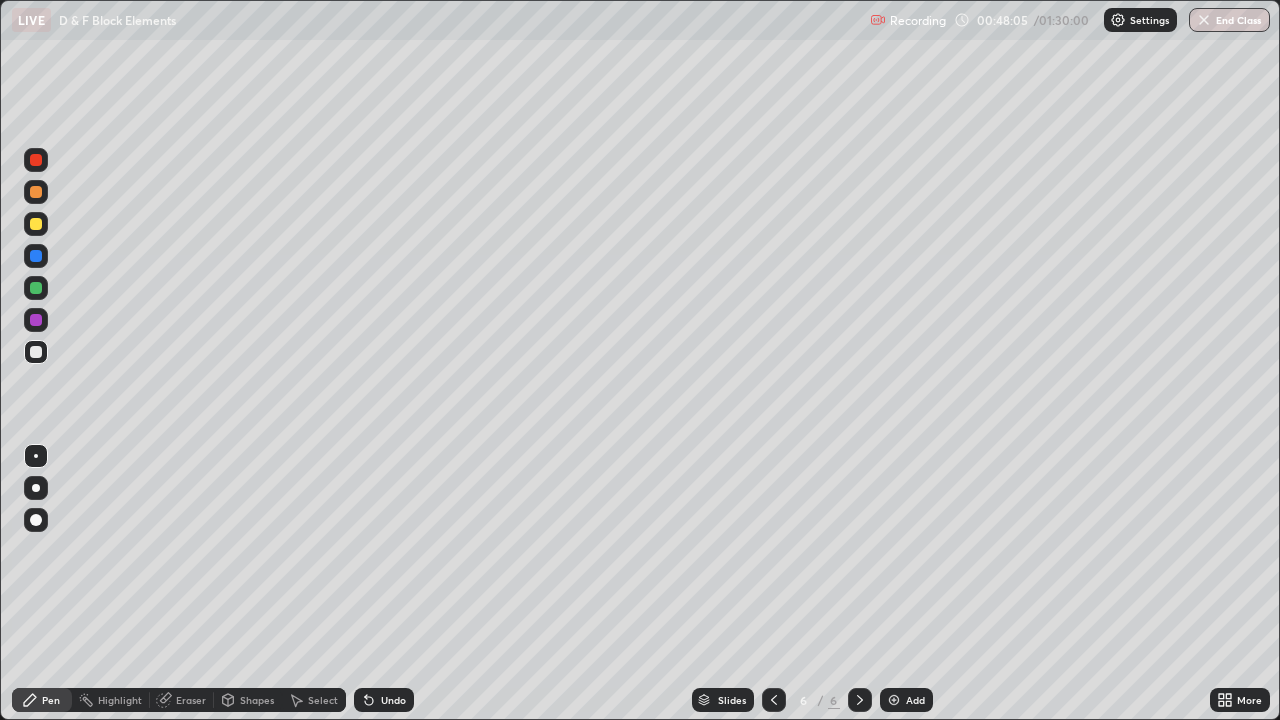 click on "Add" at bounding box center (915, 700) 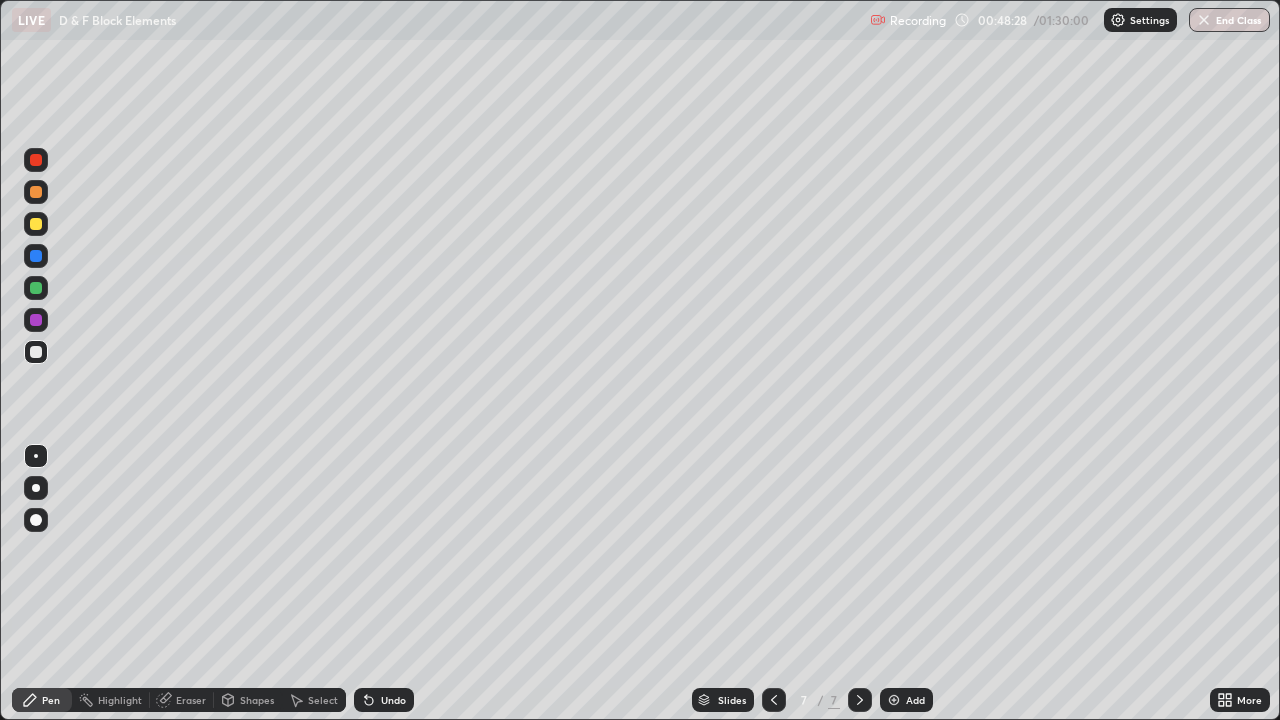 click 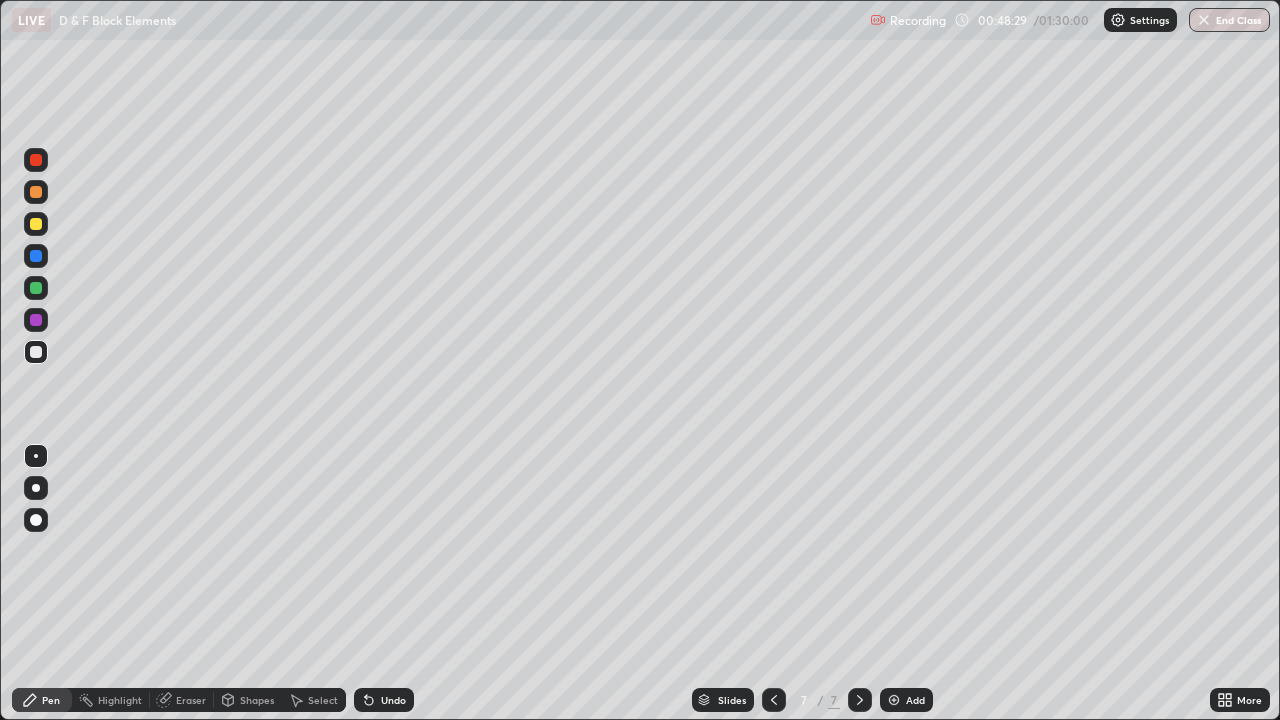click on "Undo" at bounding box center (384, 700) 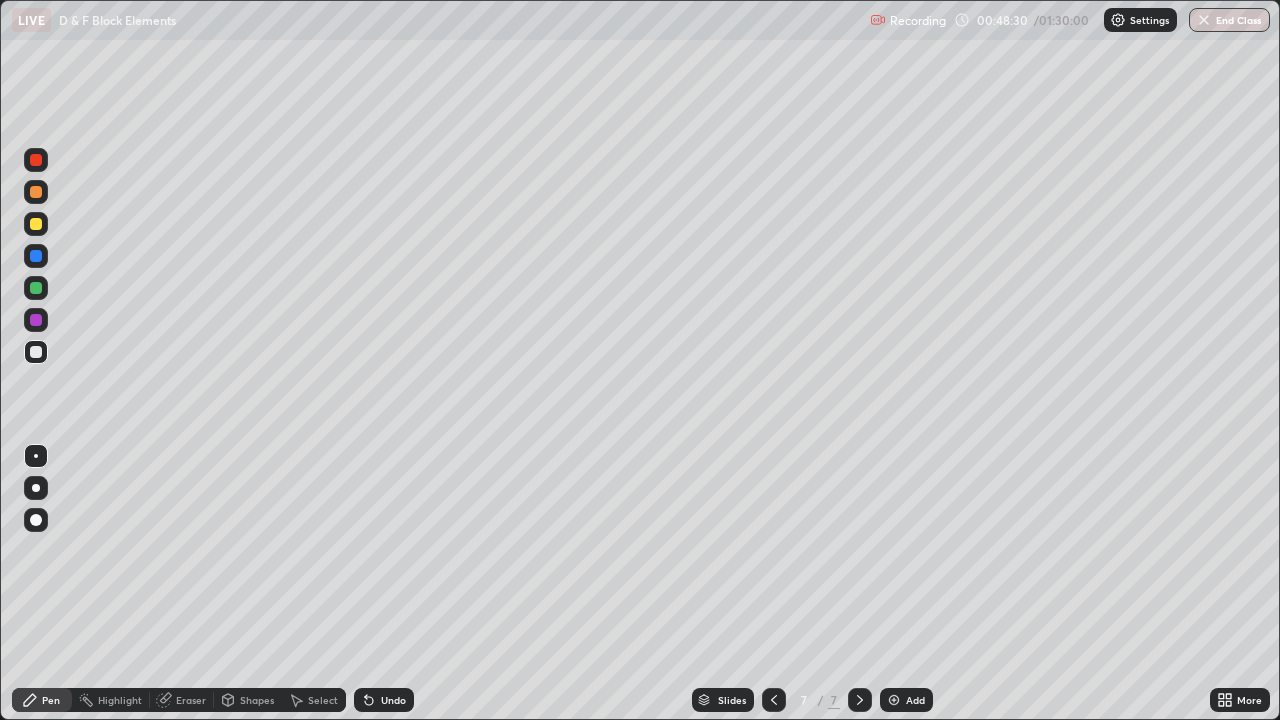 click on "Undo" at bounding box center [393, 700] 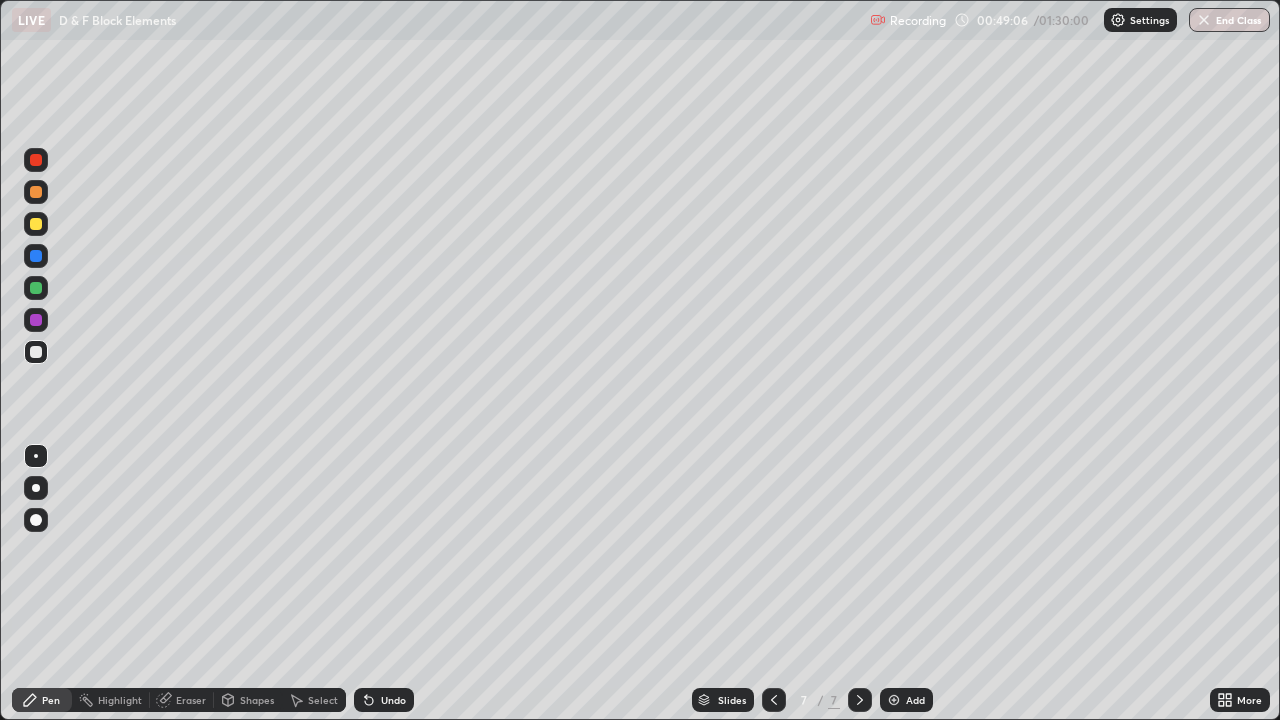 click 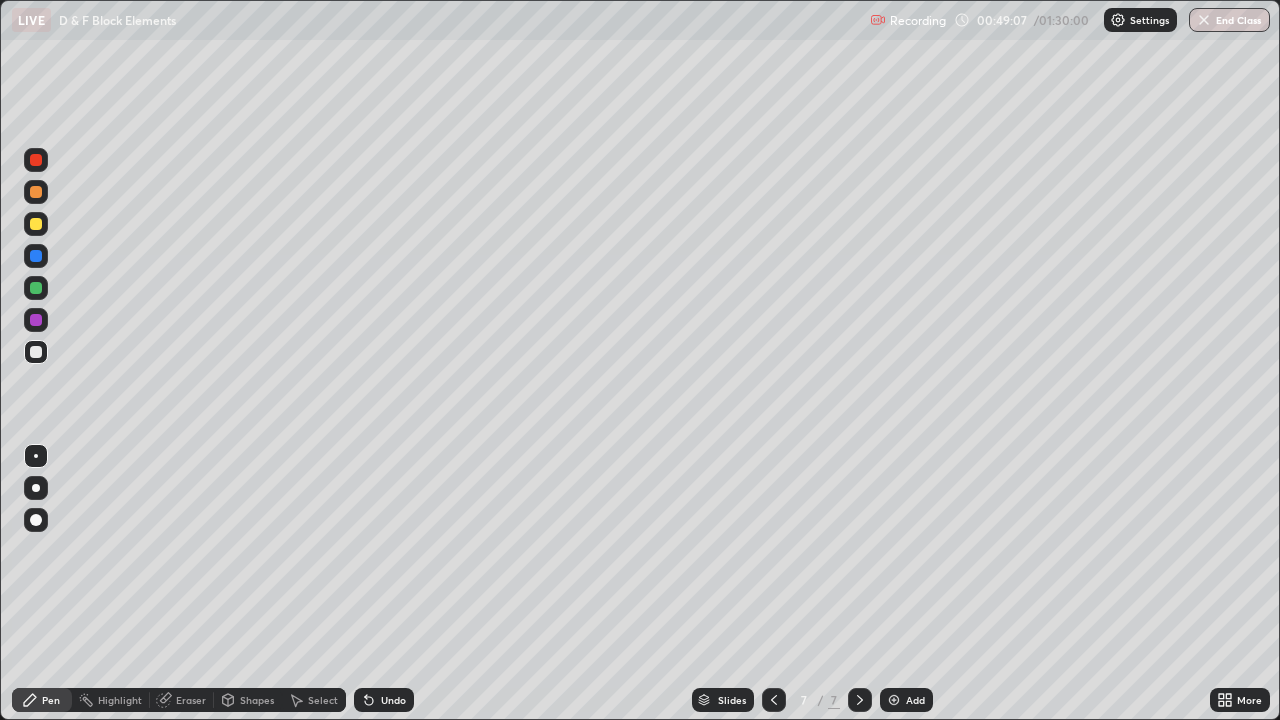 click 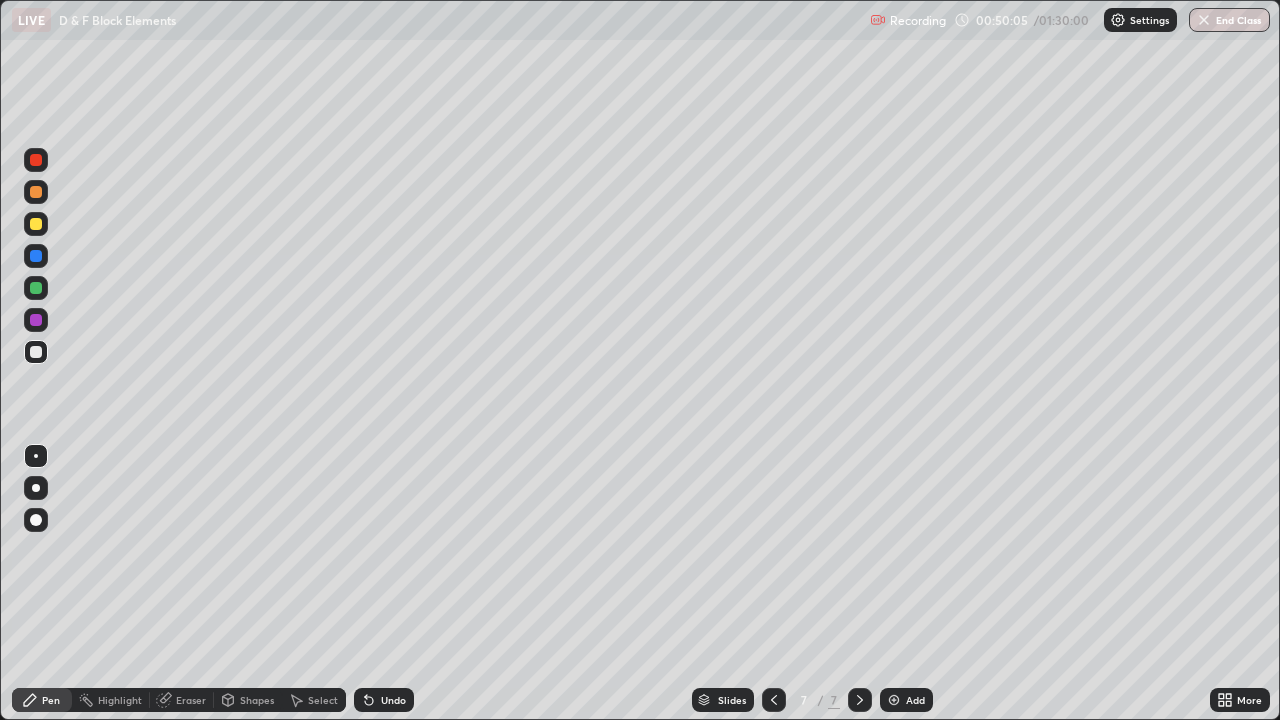 click on "Undo" at bounding box center (393, 700) 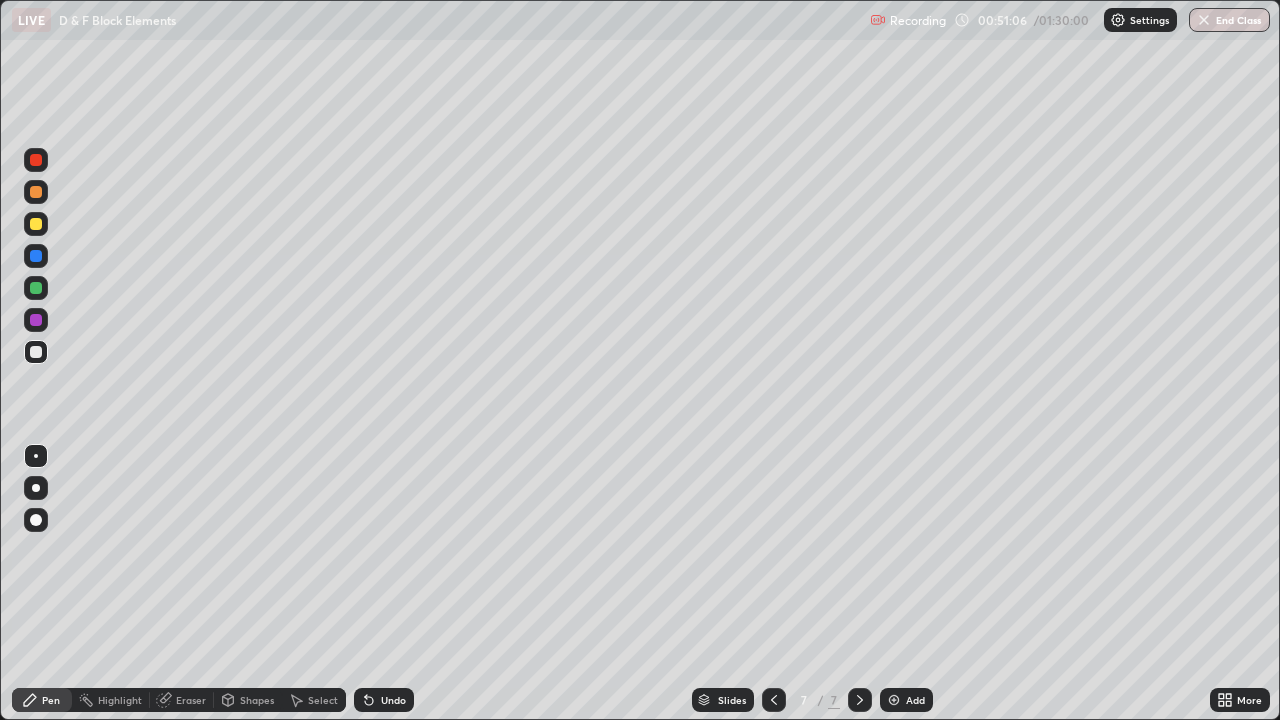 click on "Undo" at bounding box center (393, 700) 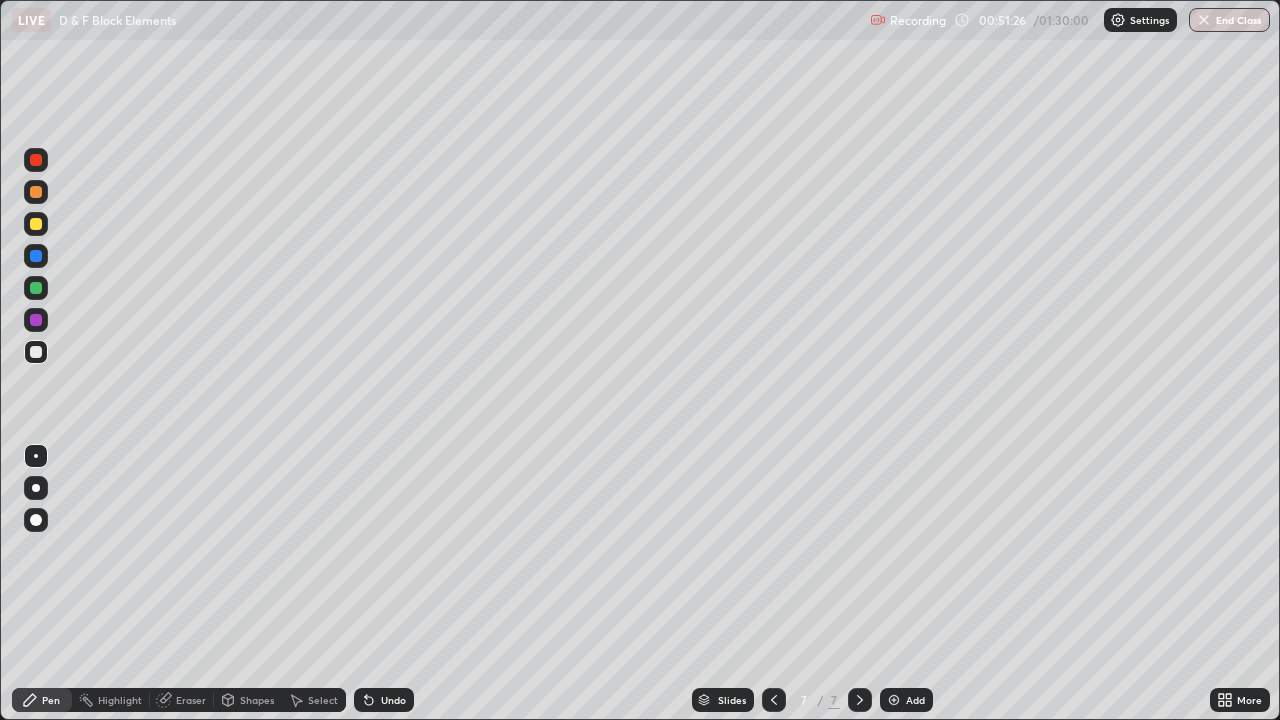 click on "Eraser" at bounding box center [182, 700] 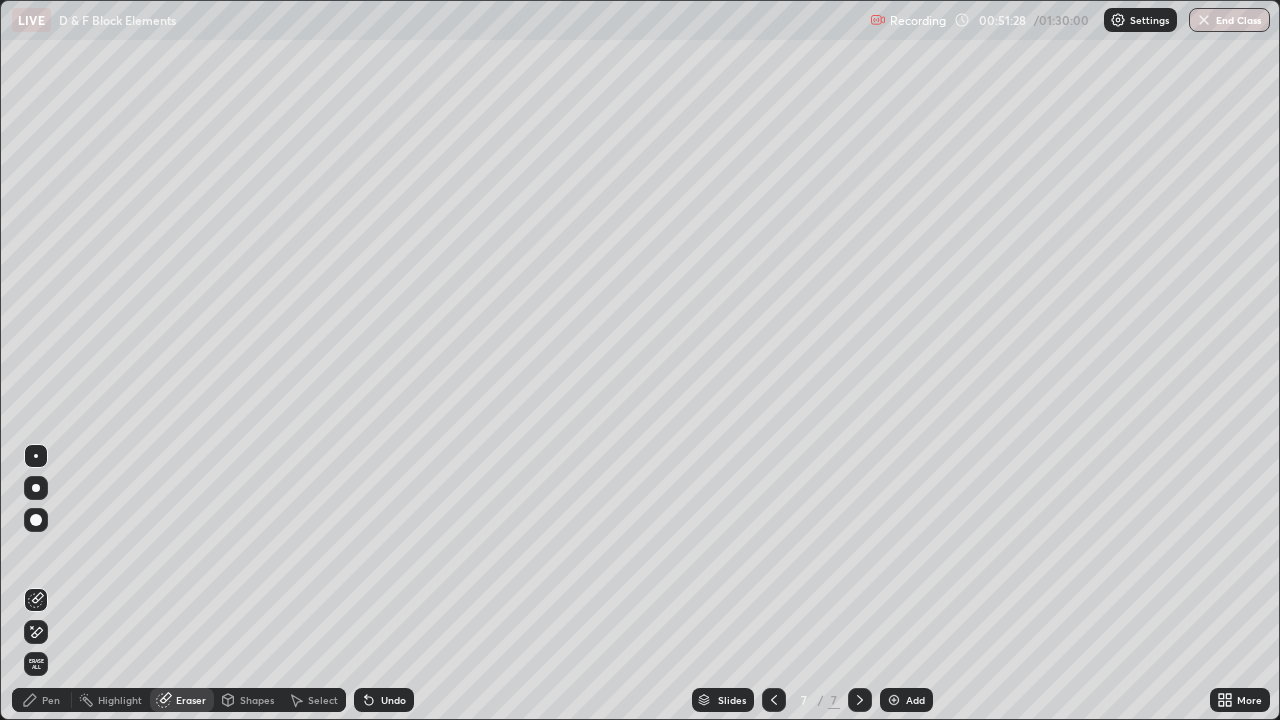 click on "Pen" at bounding box center (42, 700) 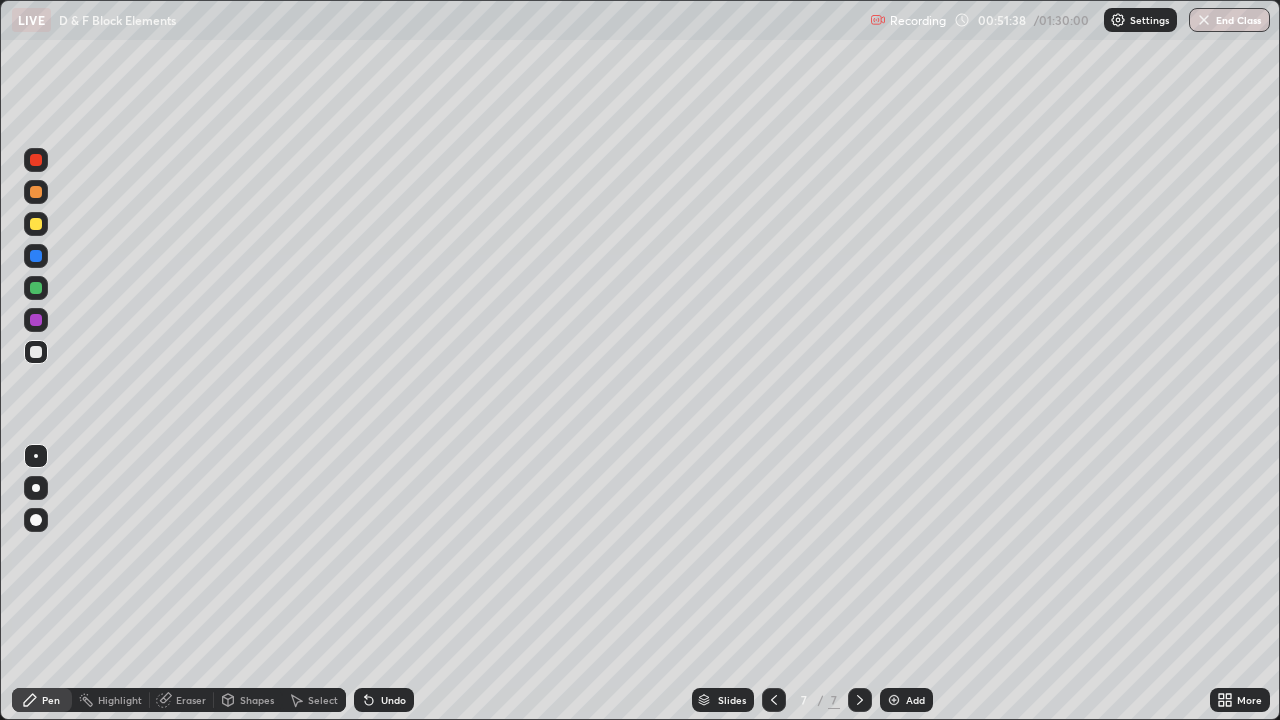 click on "Eraser" at bounding box center (191, 700) 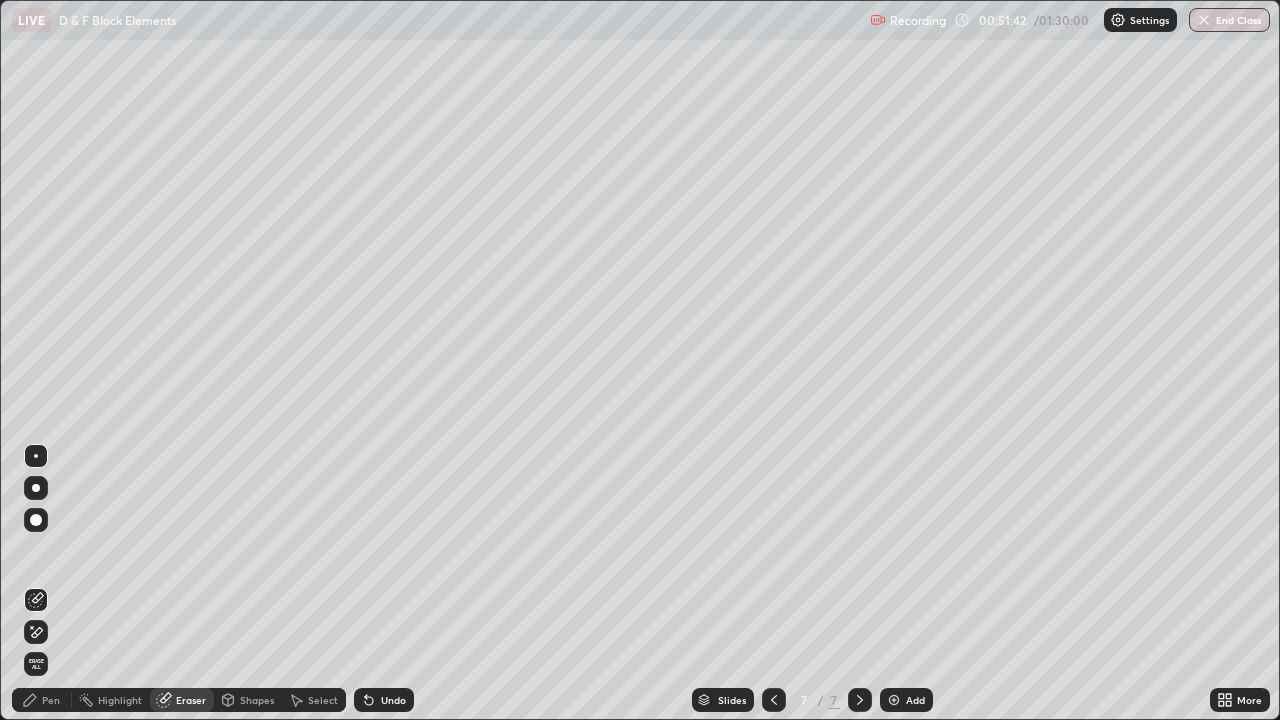 click on "Pen" at bounding box center (51, 700) 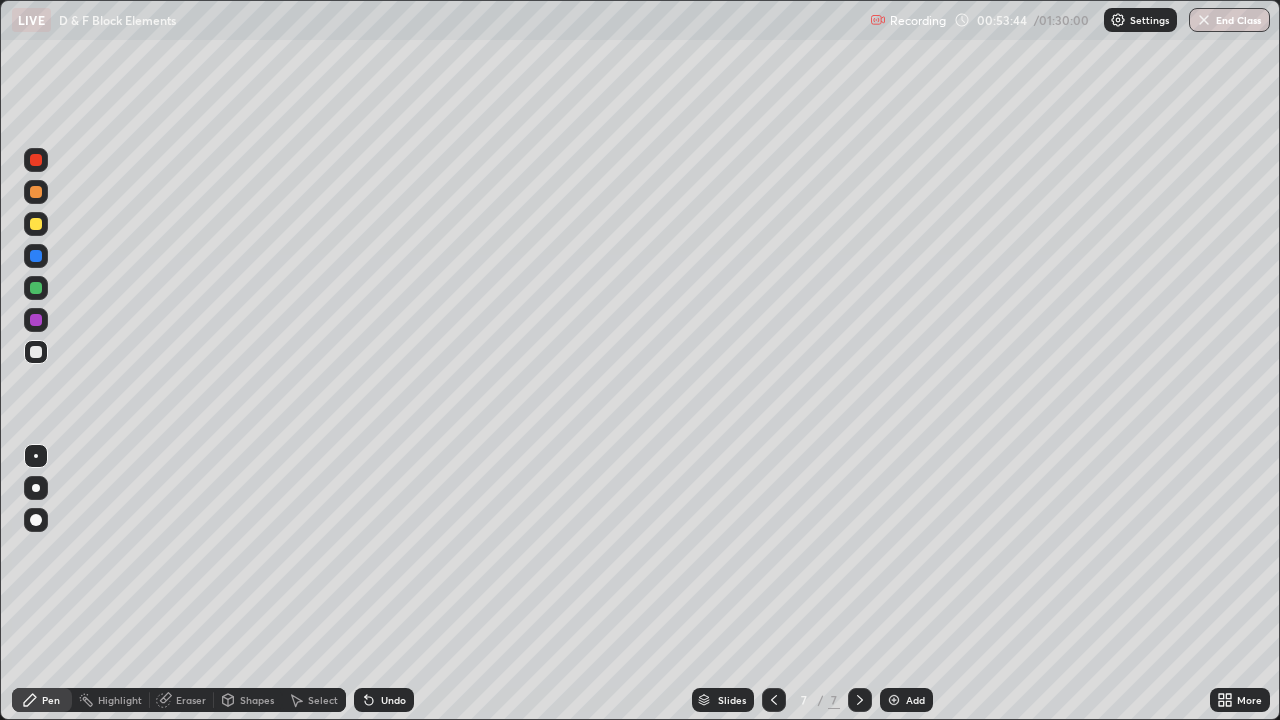 click on "Eraser" at bounding box center (191, 700) 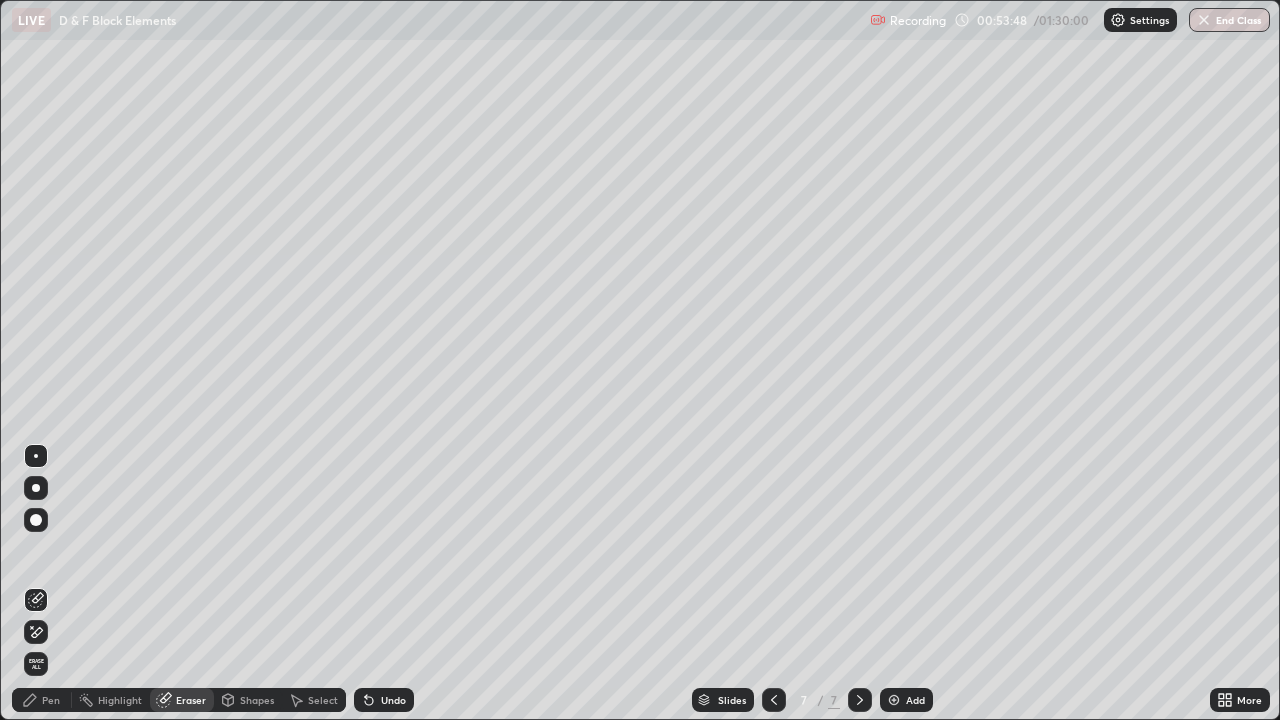 click on "Pen" at bounding box center (42, 700) 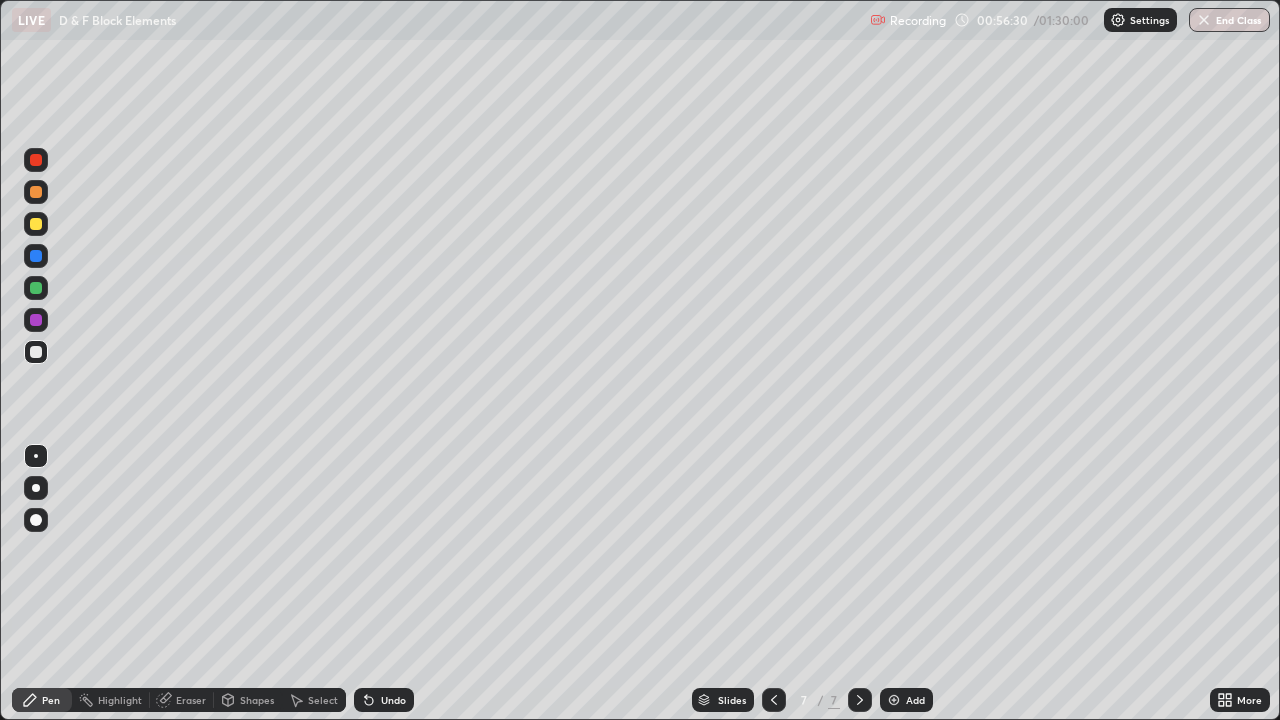 click on "Add" at bounding box center [906, 700] 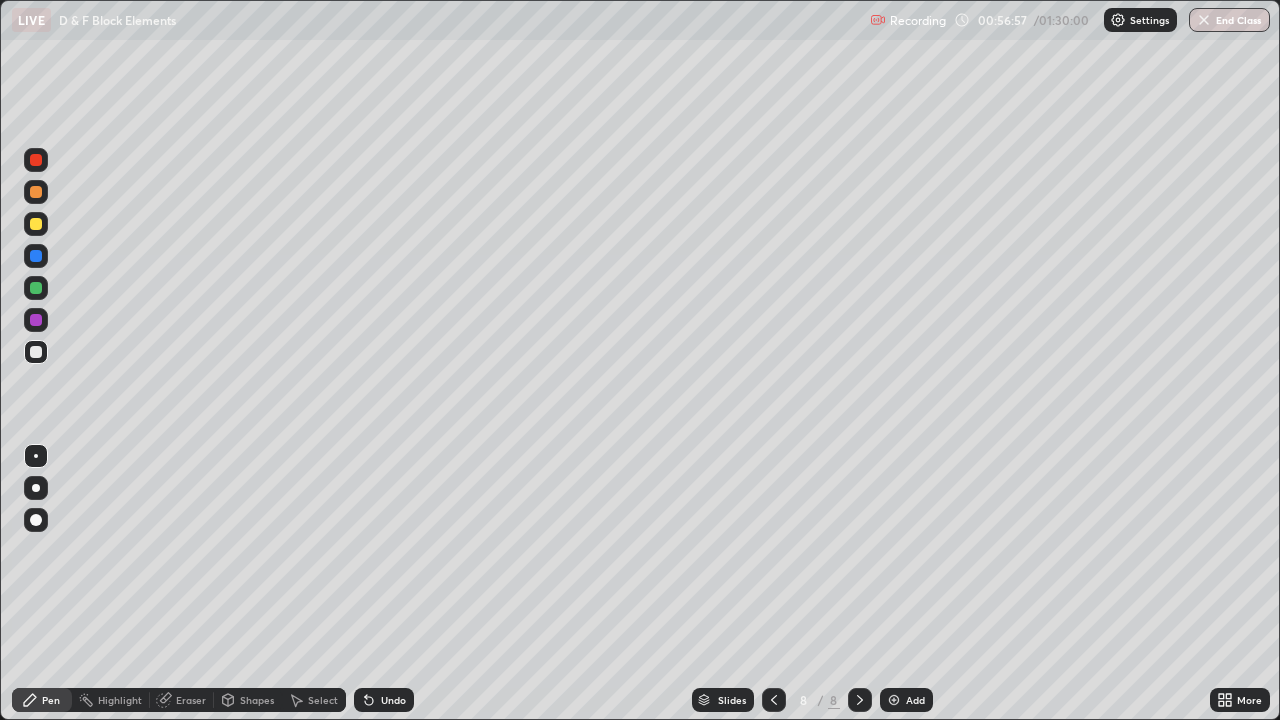 click on "Undo" at bounding box center [384, 700] 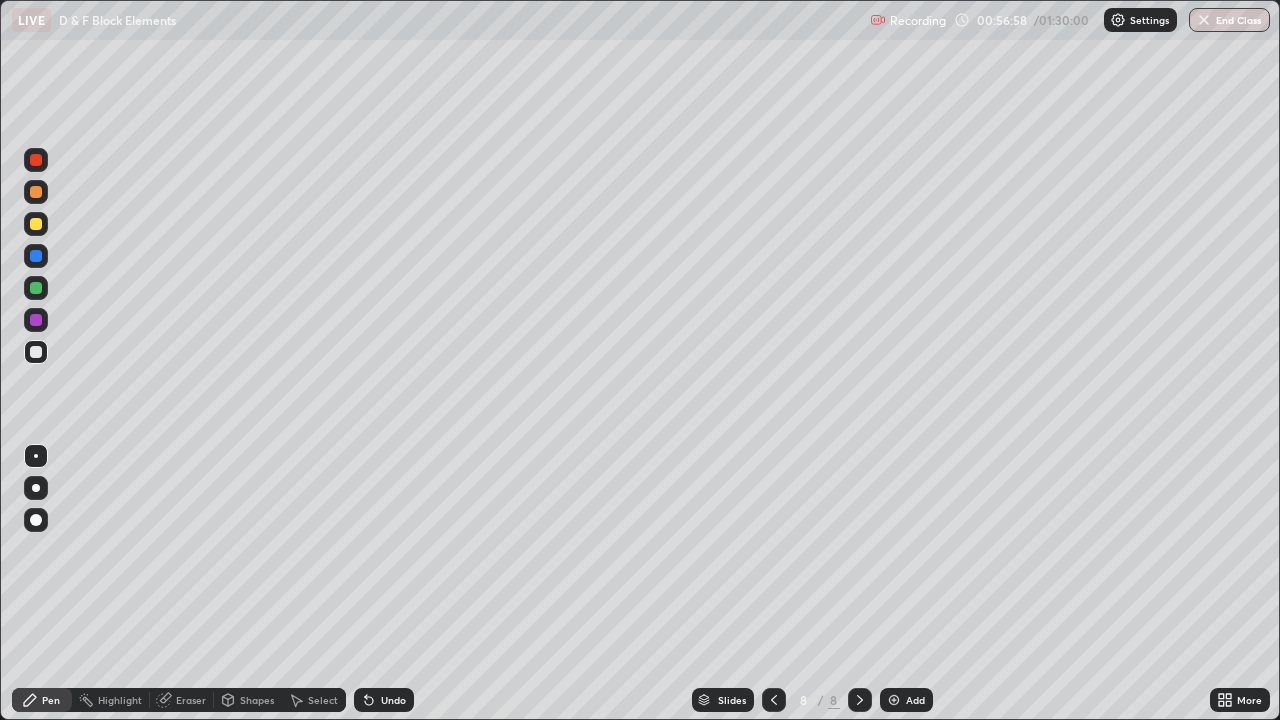 click 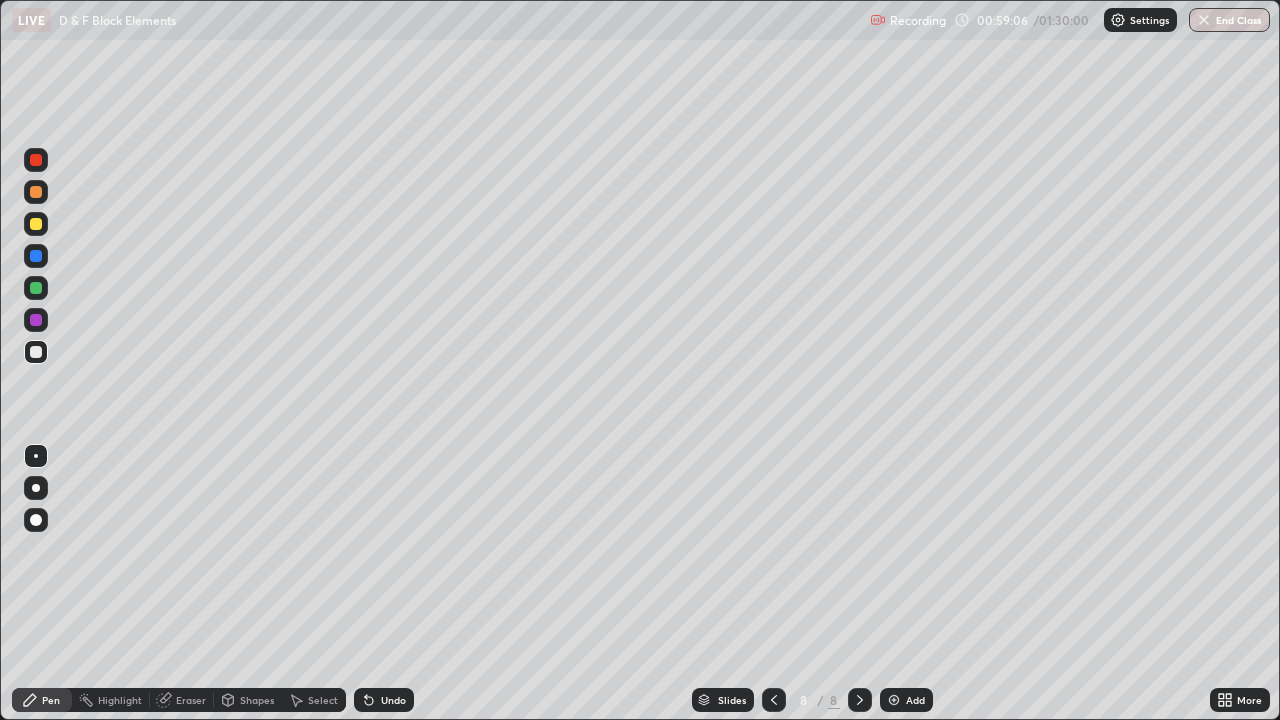 click on "Undo" at bounding box center (393, 700) 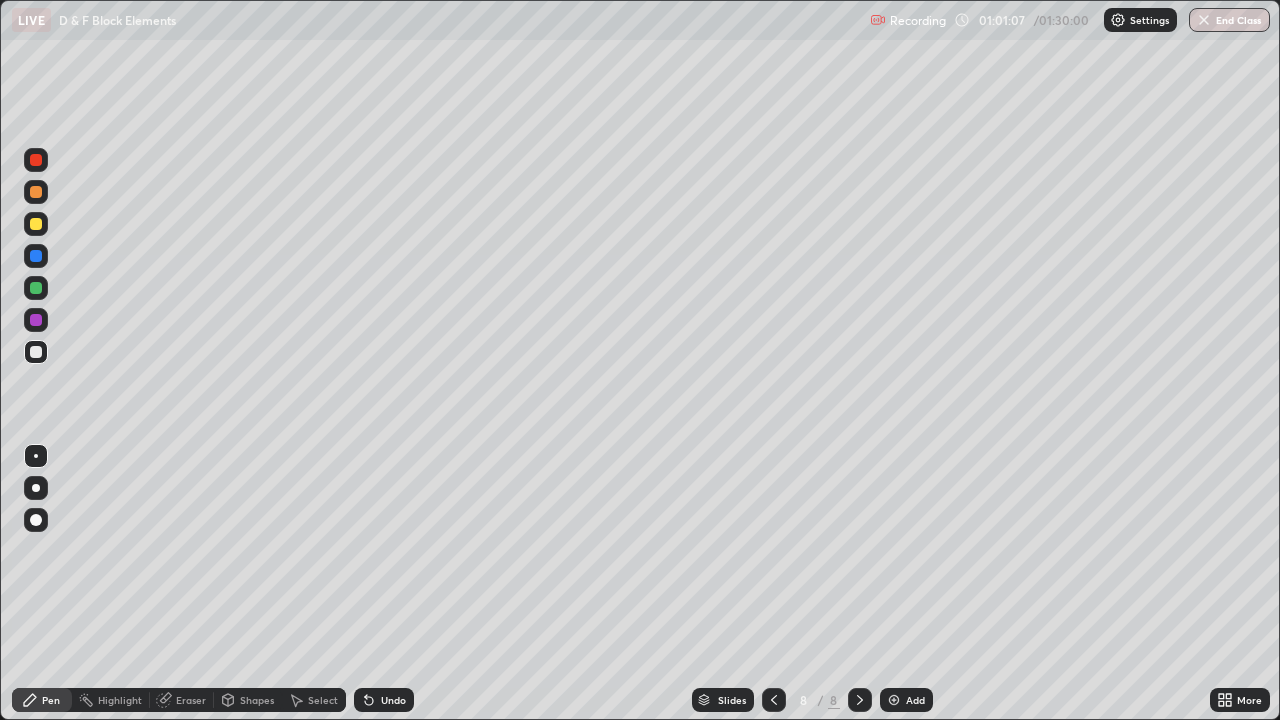 click on "Undo" at bounding box center [393, 700] 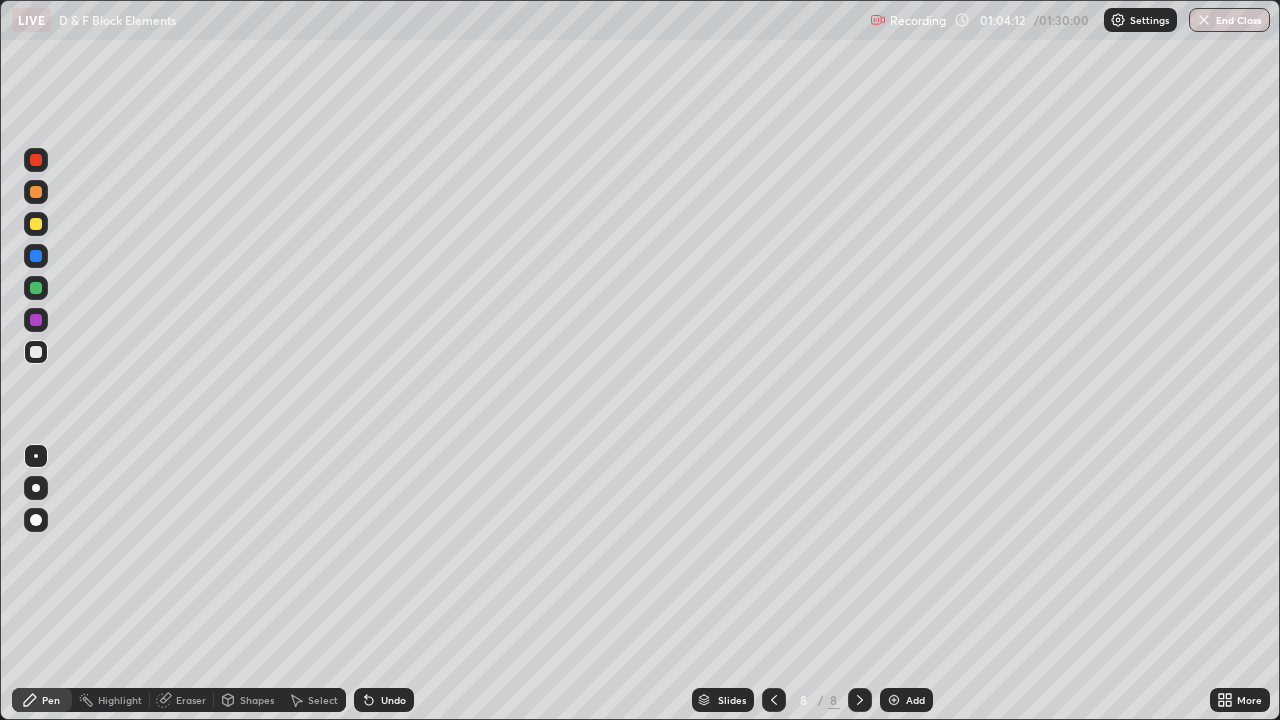 click on "Eraser" at bounding box center (182, 700) 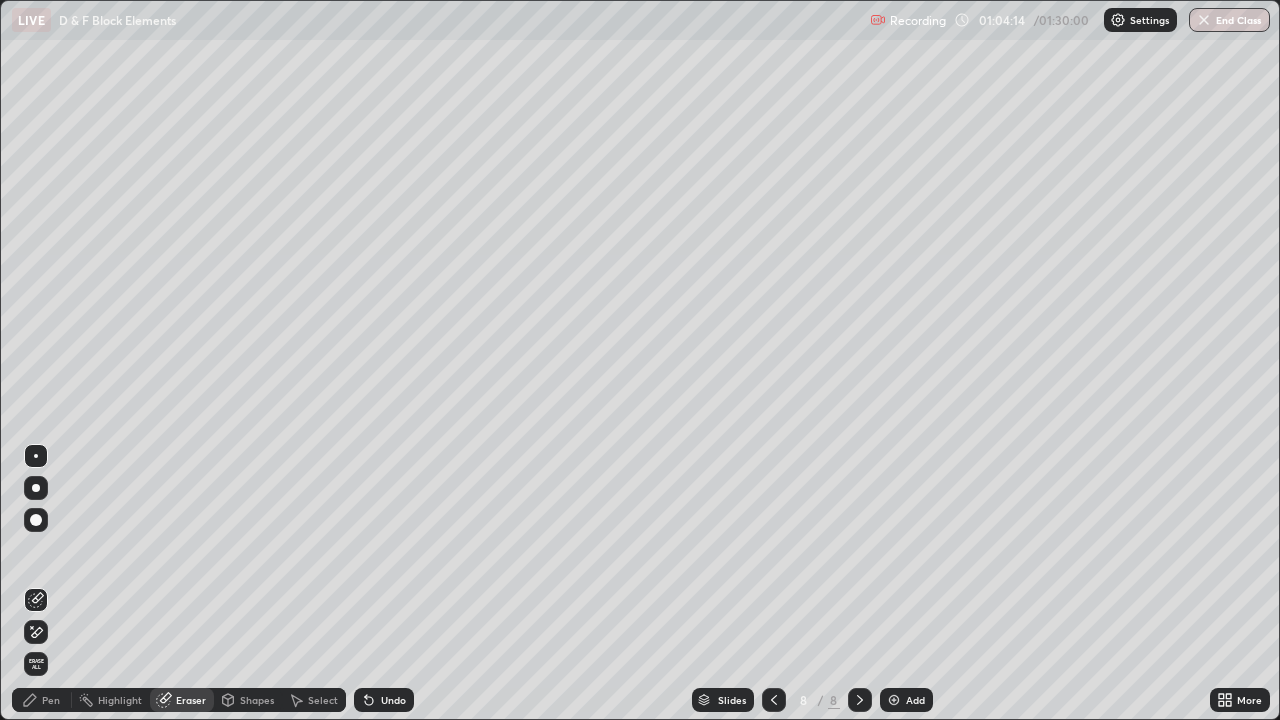 click on "Pen" at bounding box center [51, 700] 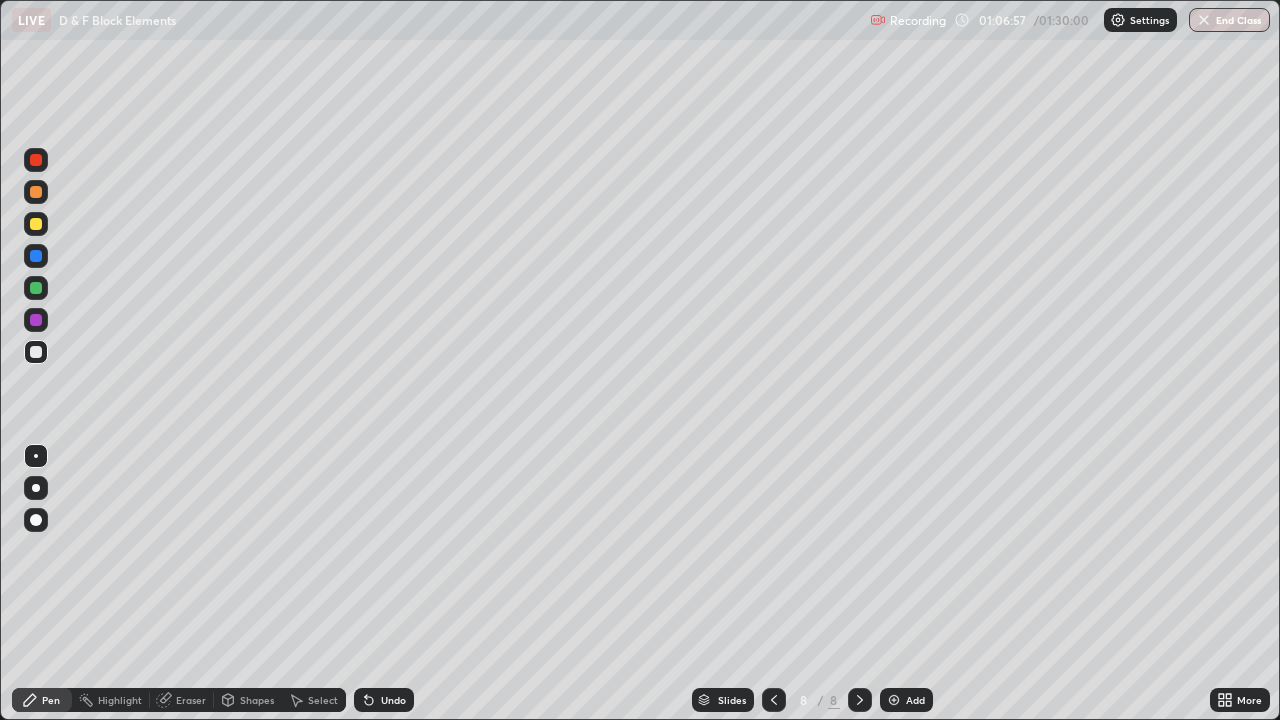 click 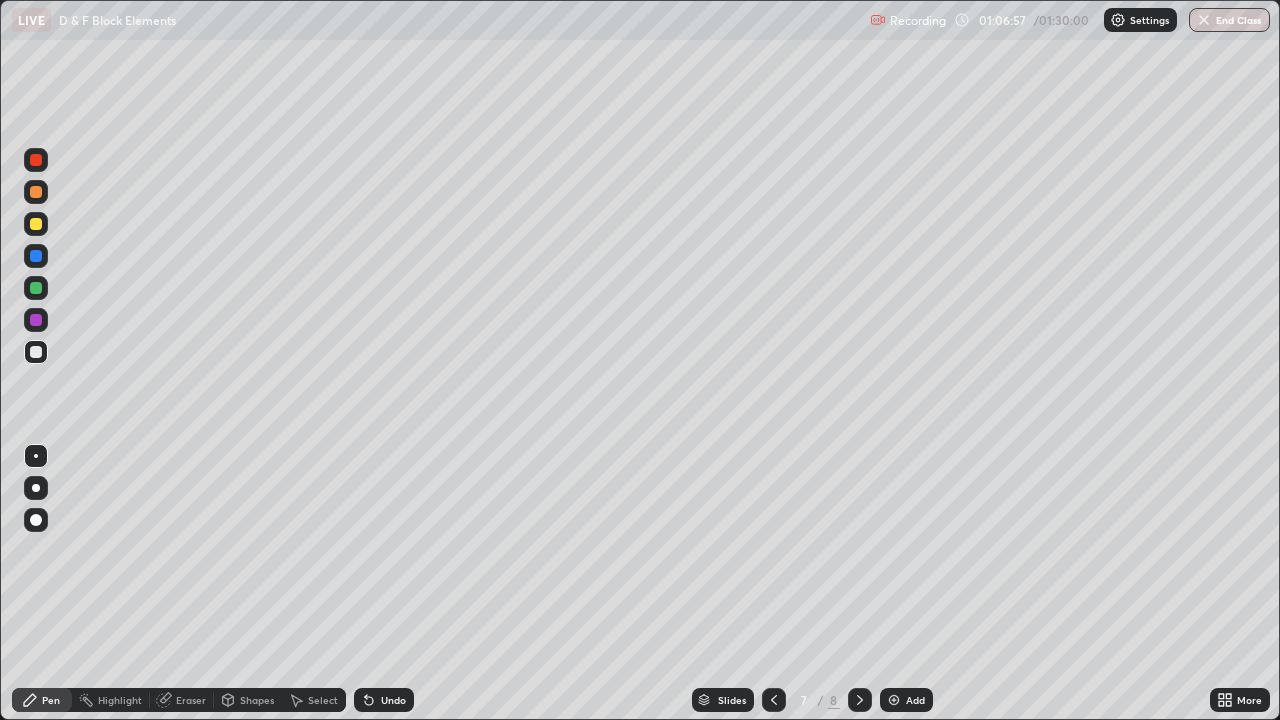 click 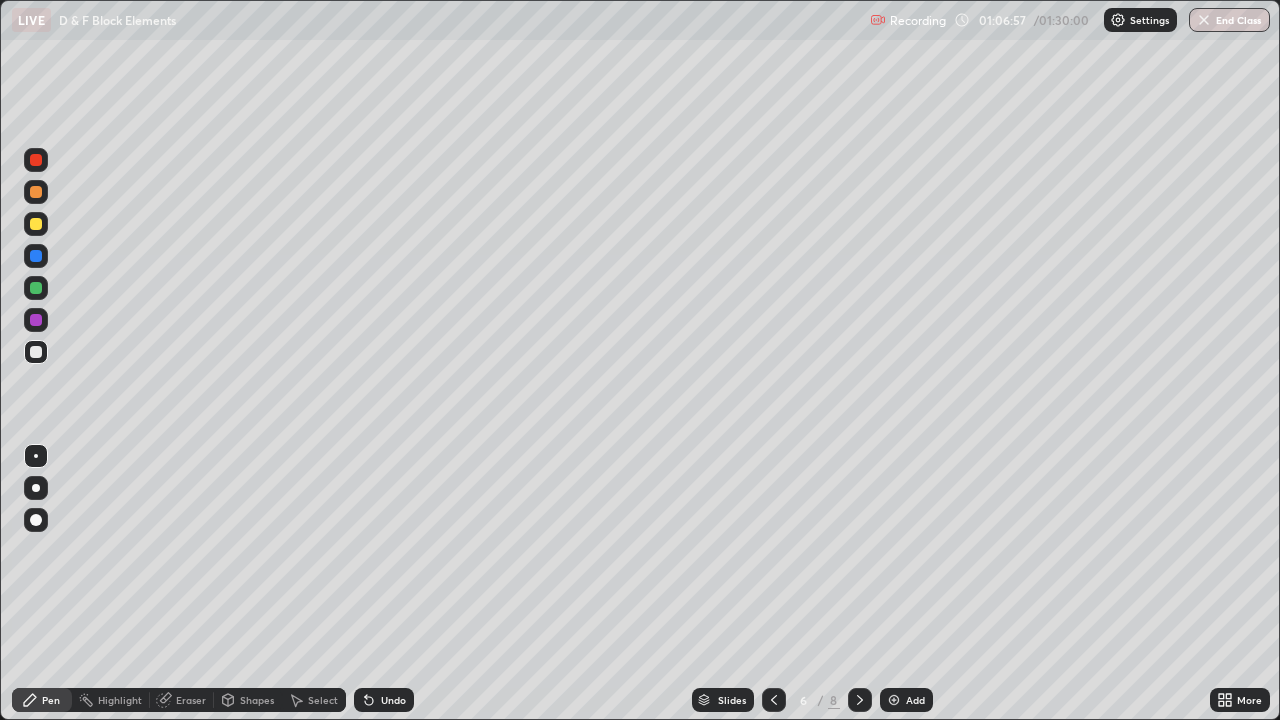 click 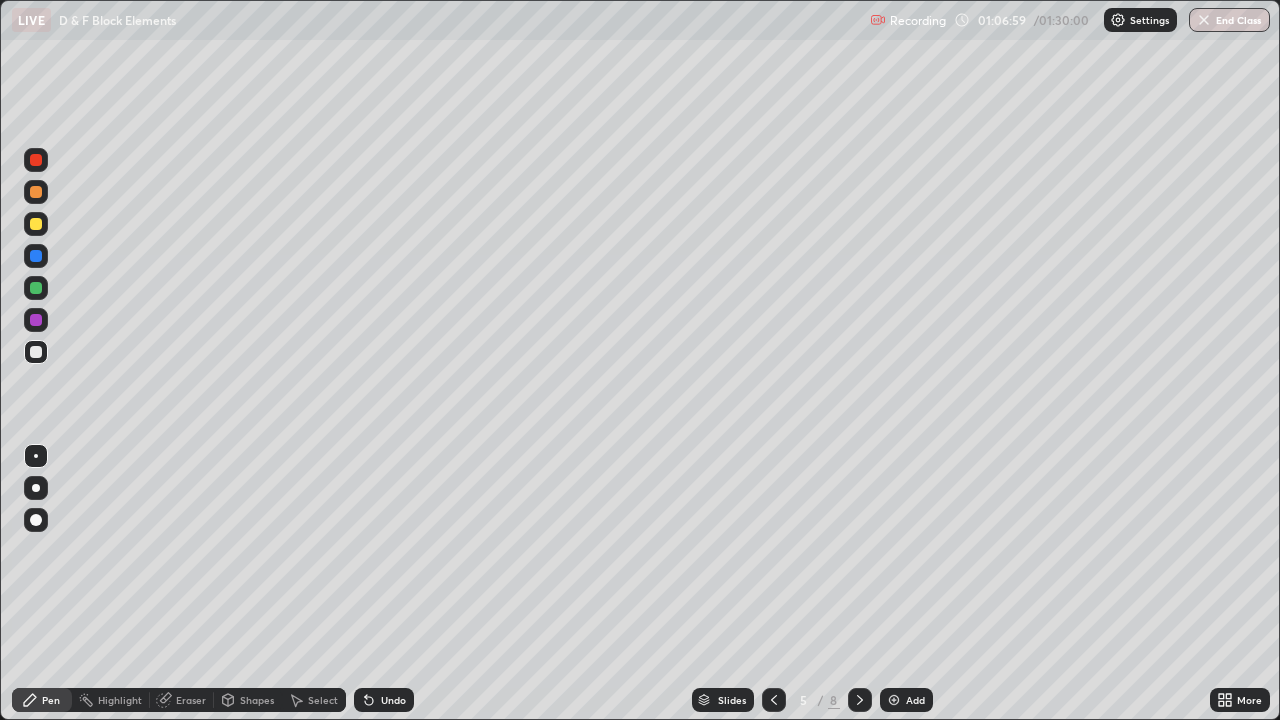 click 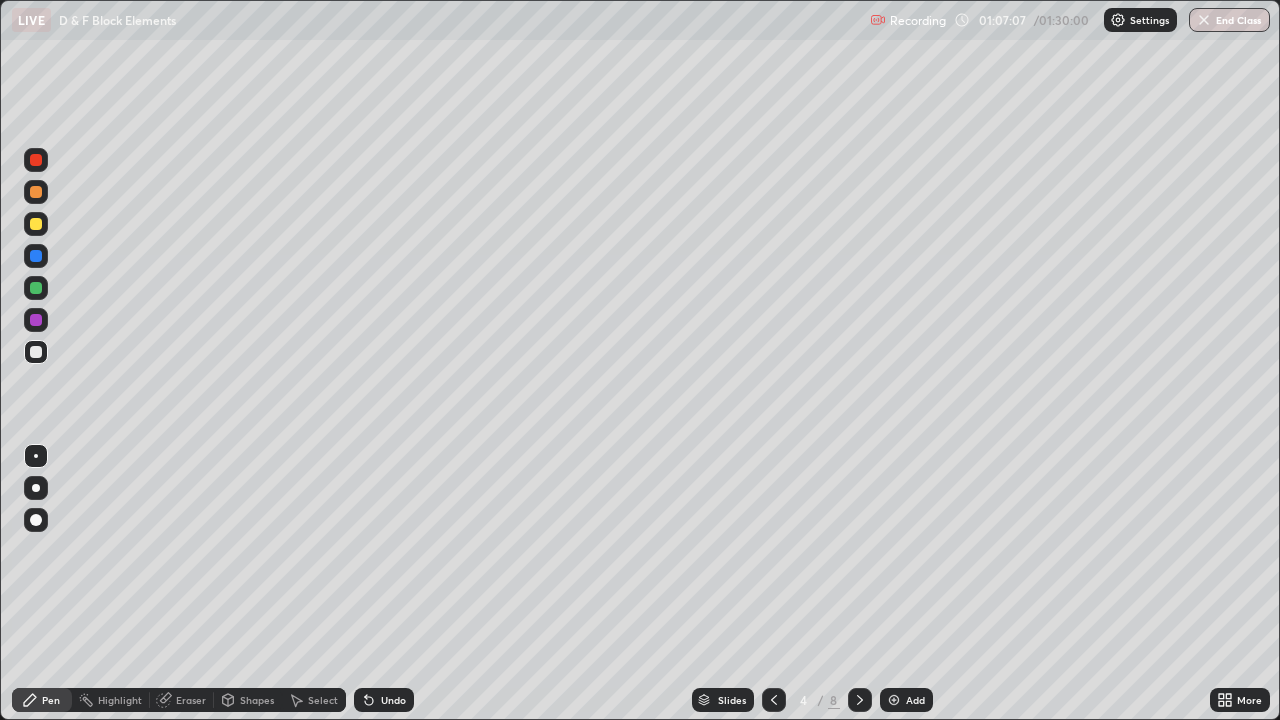 click on "Undo" at bounding box center (384, 700) 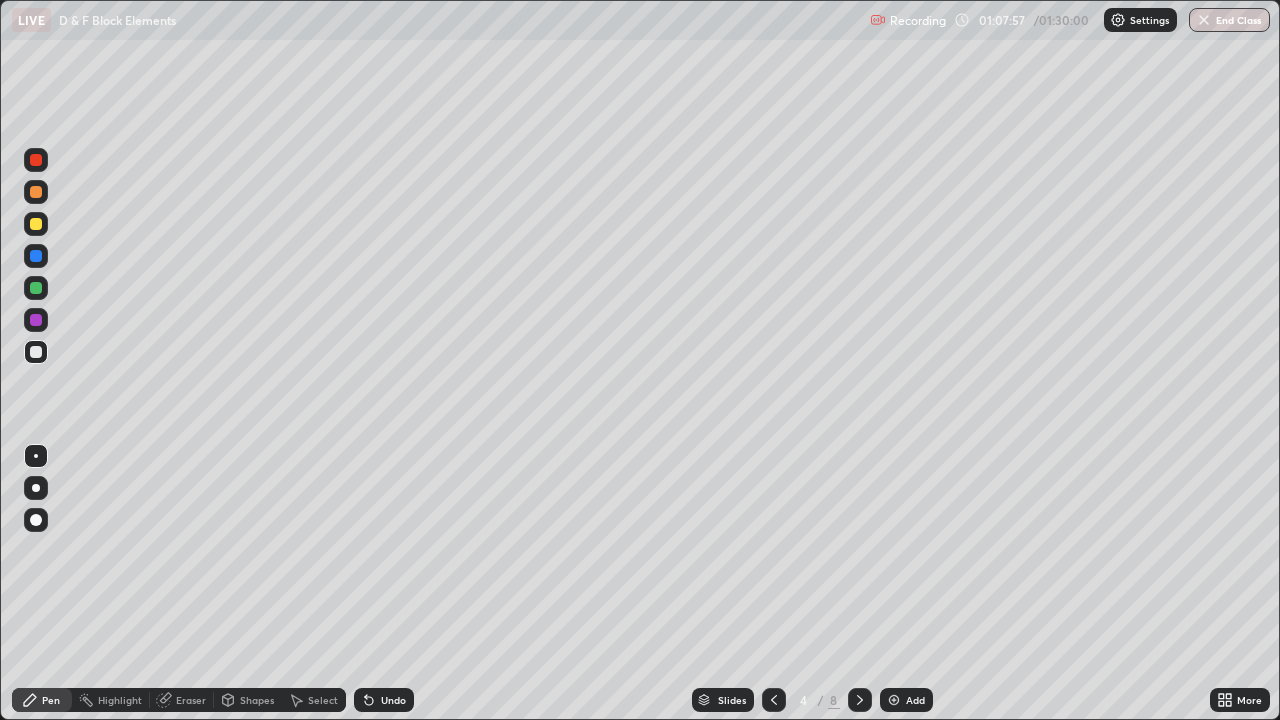 click 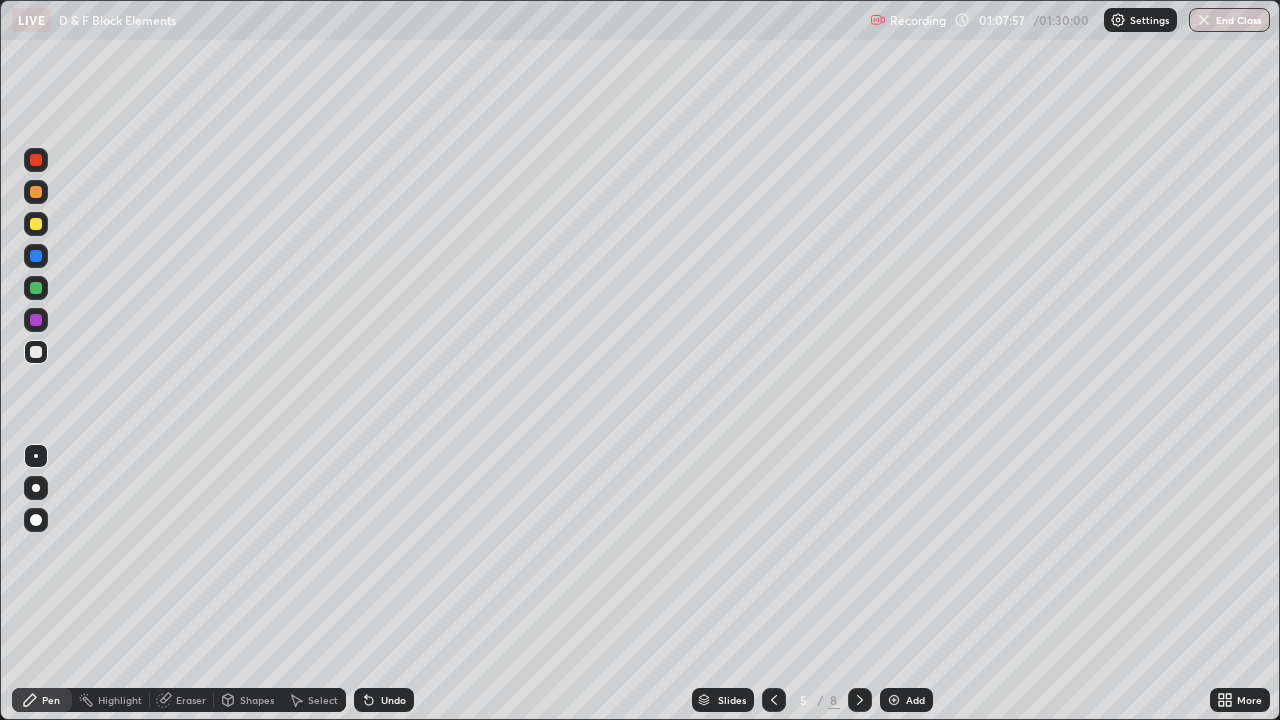 click 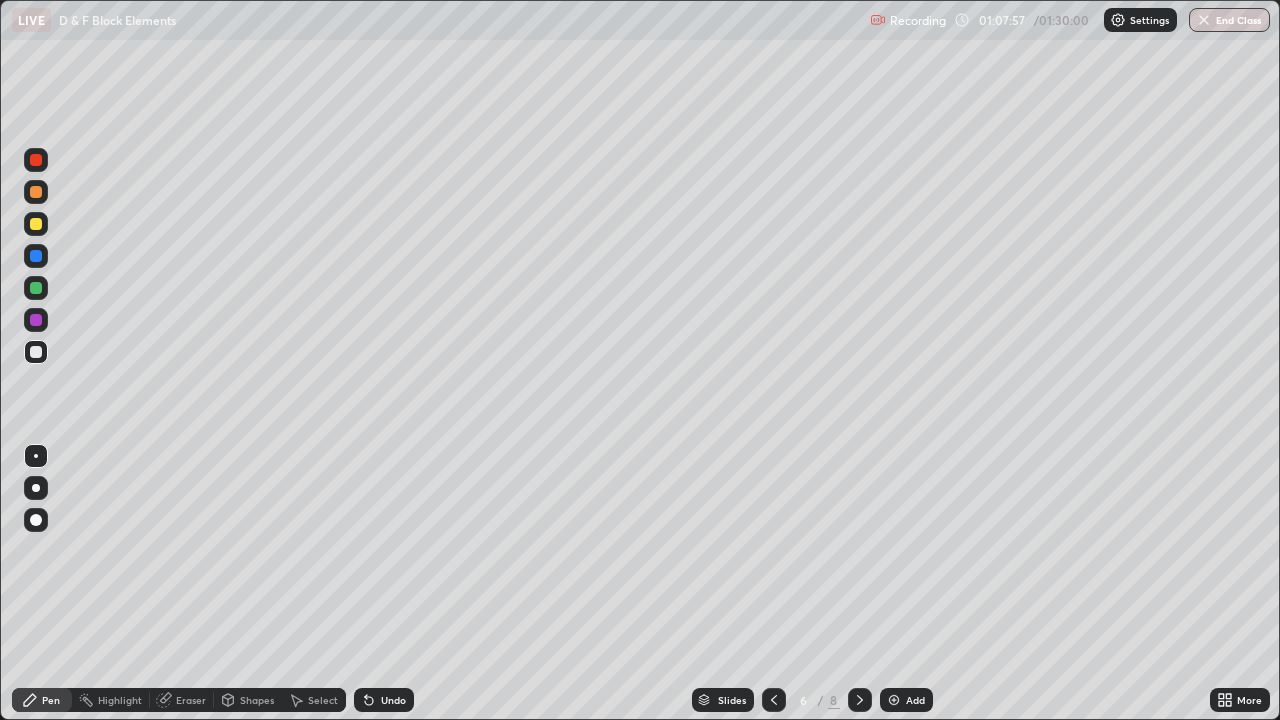 click 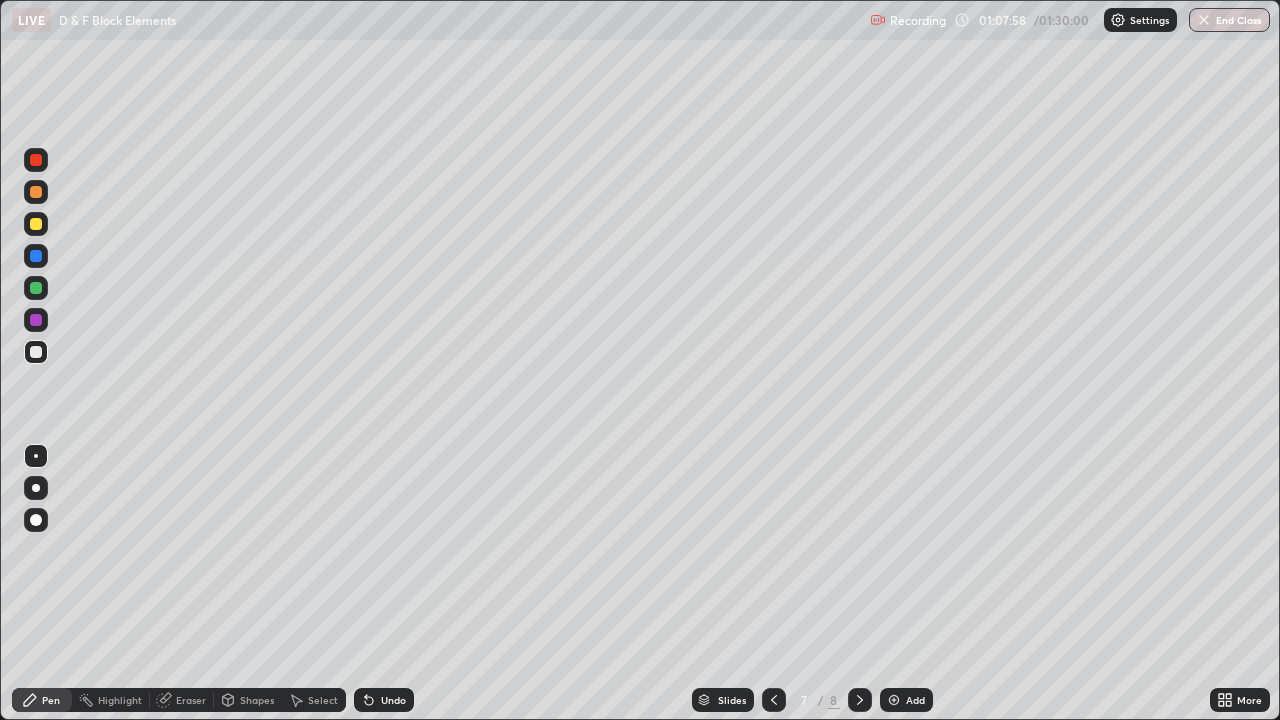 click 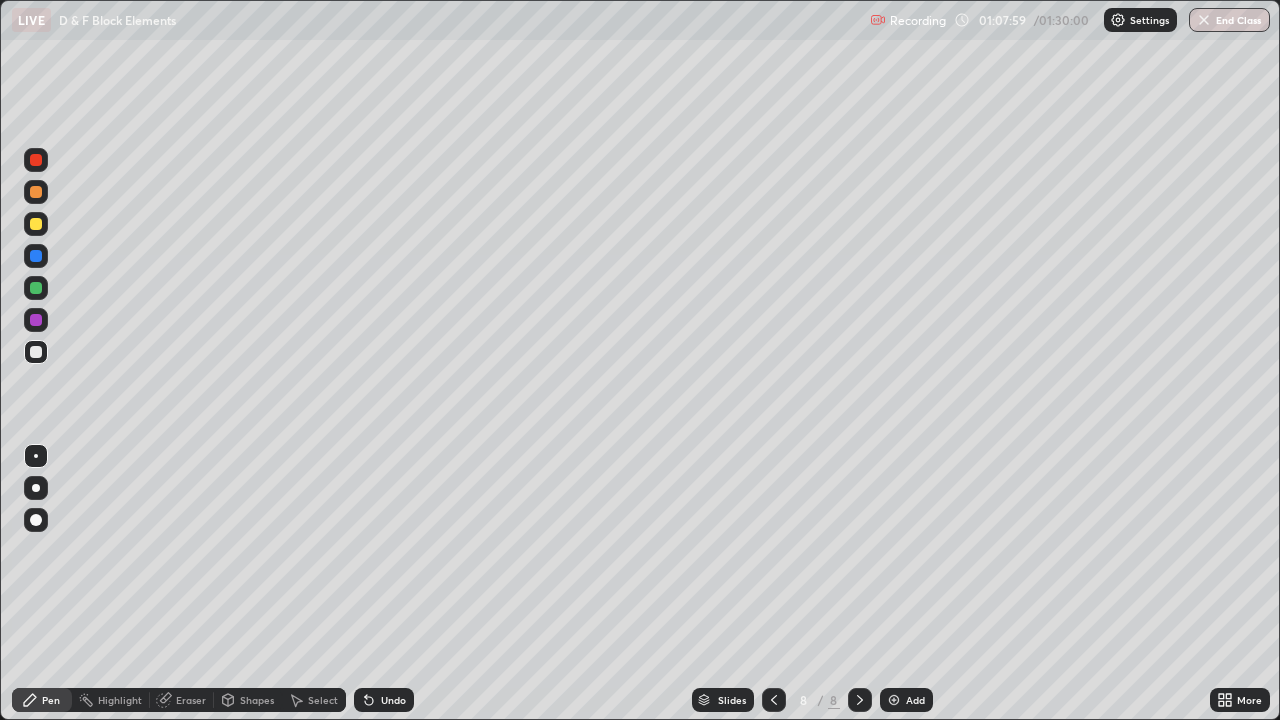 click 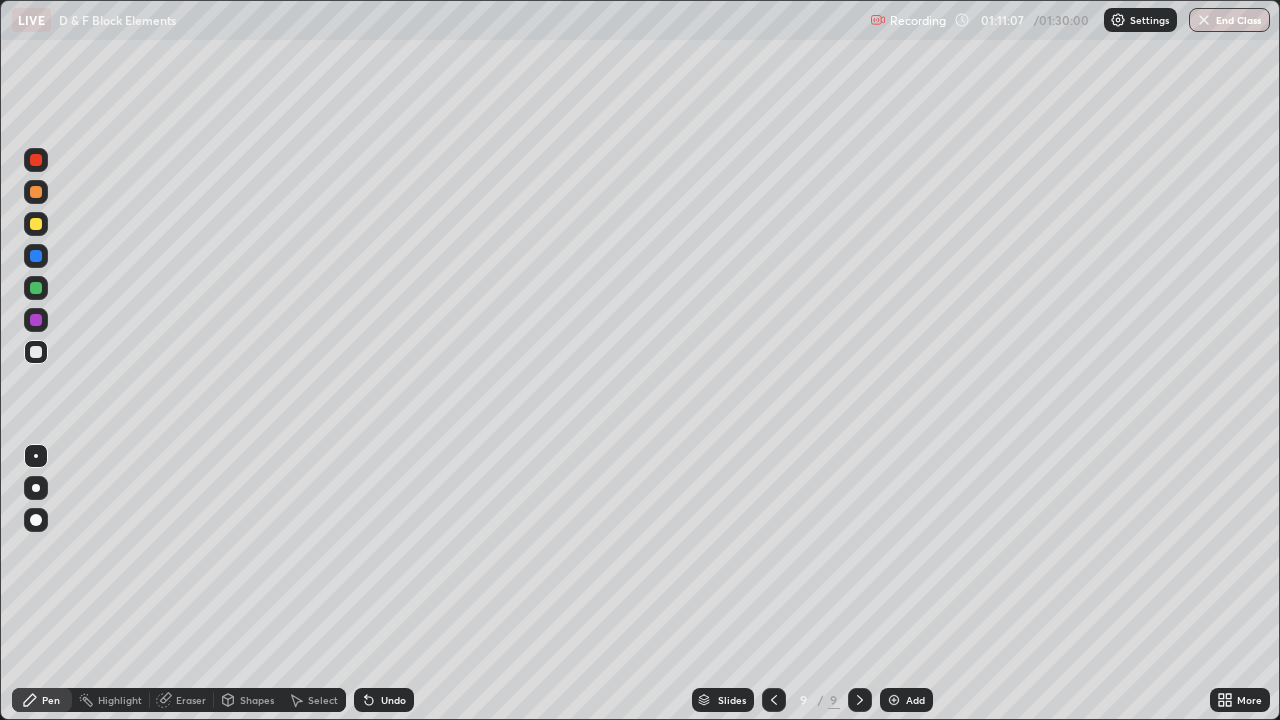 click on "Undo" at bounding box center (384, 700) 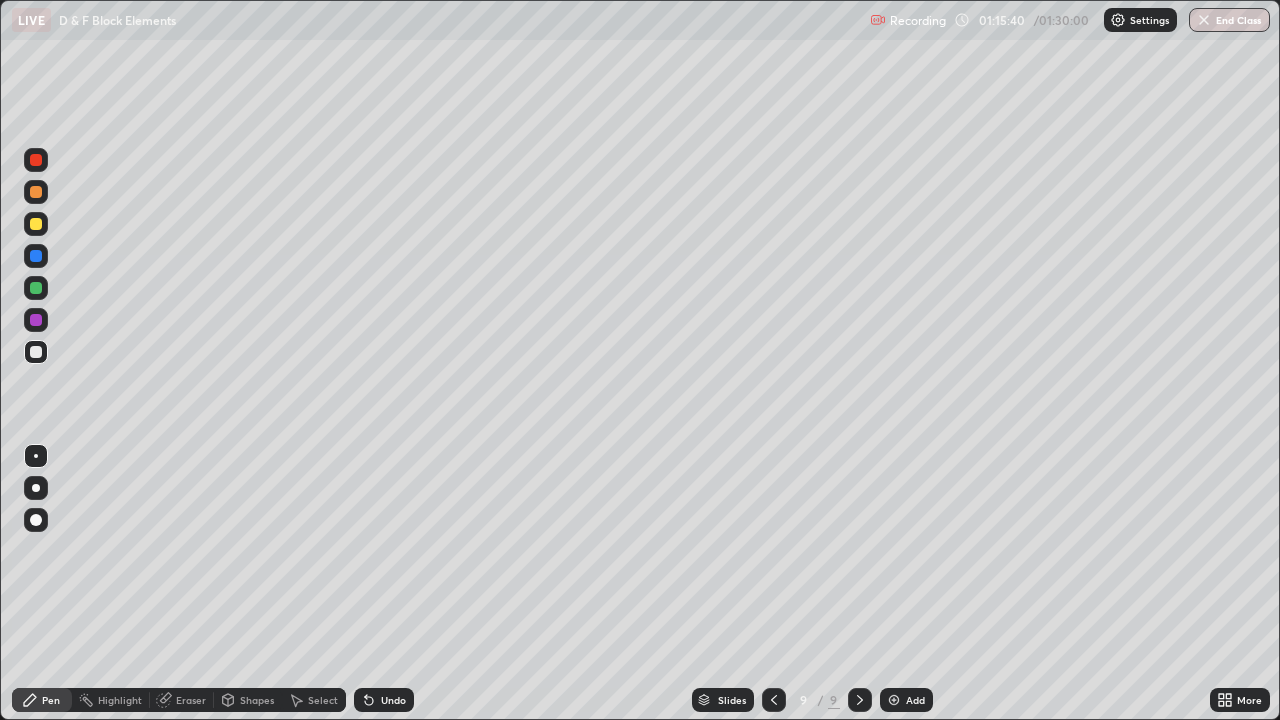 click on "Add" at bounding box center (906, 700) 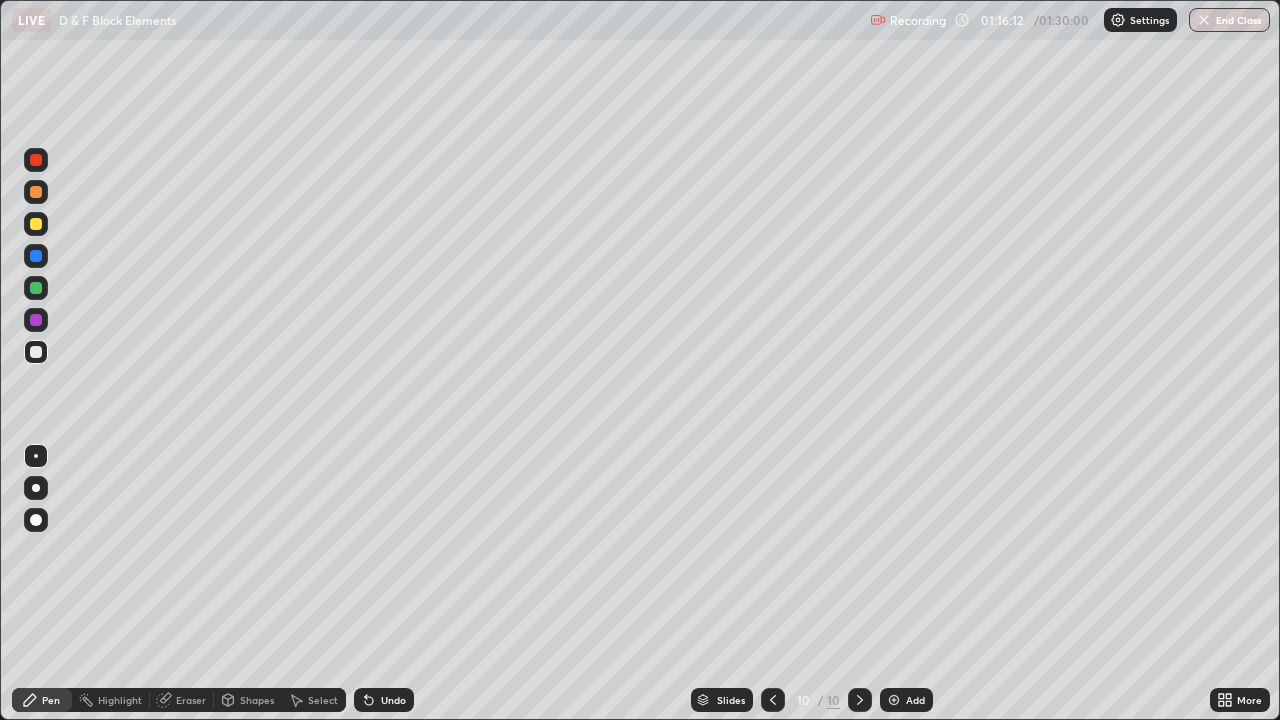 click 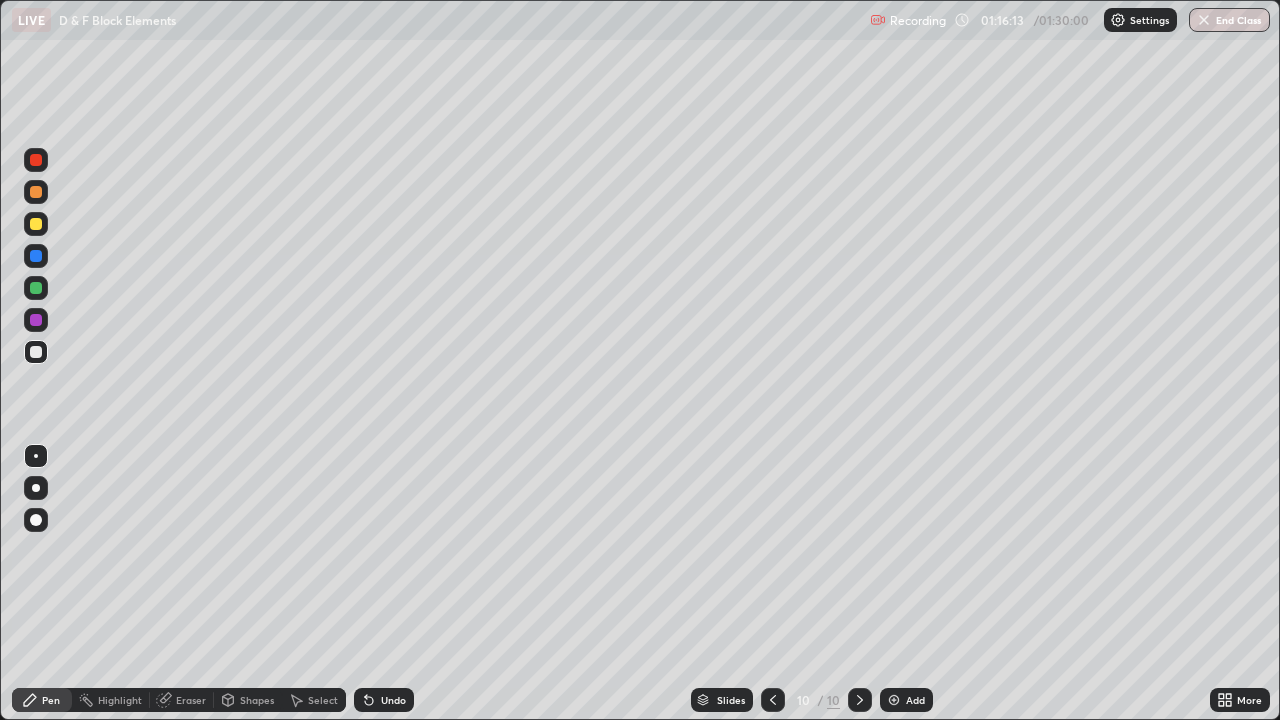 click on "Undo" at bounding box center (384, 700) 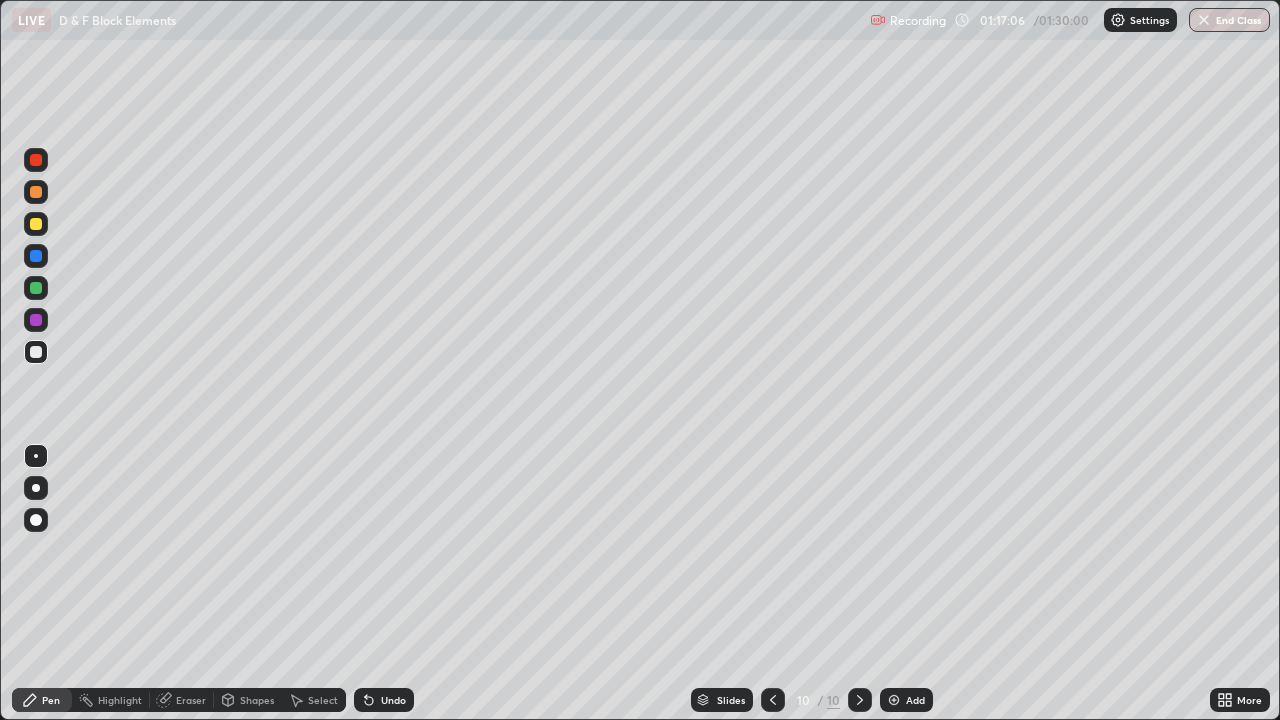 click on "Undo" at bounding box center (393, 700) 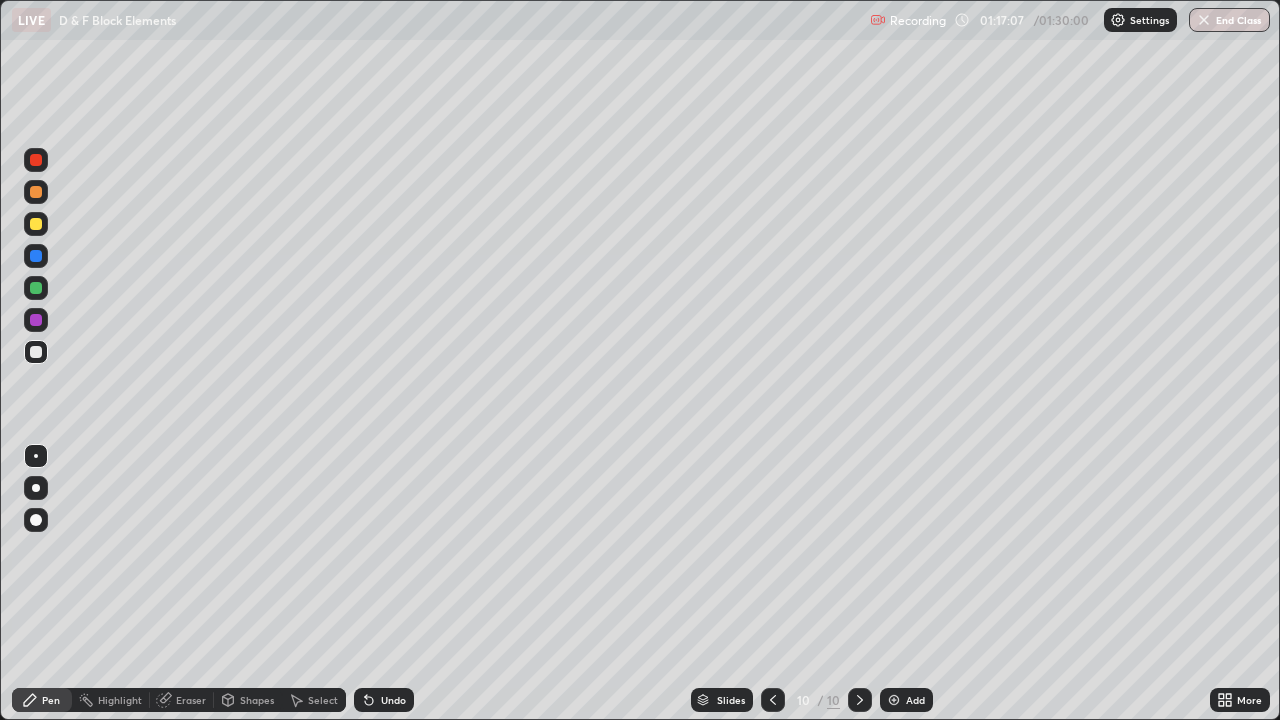 click on "Undo" at bounding box center (393, 700) 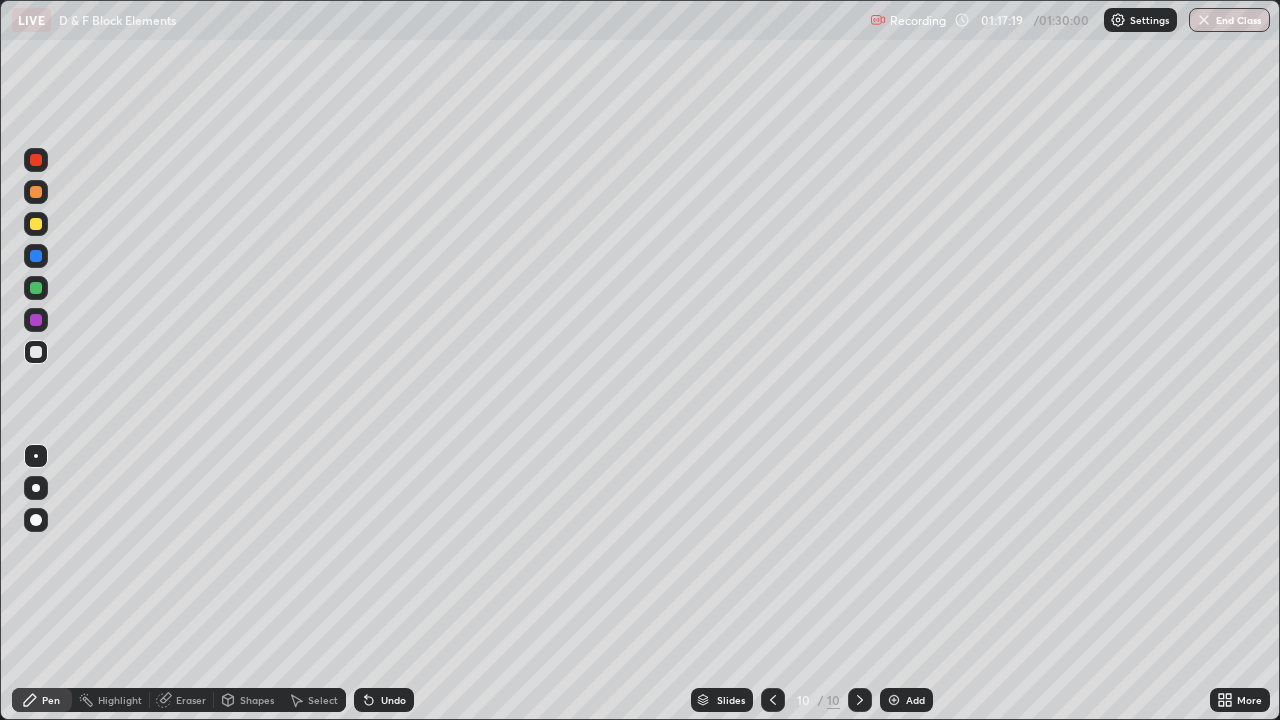 click on "Undo" at bounding box center [393, 700] 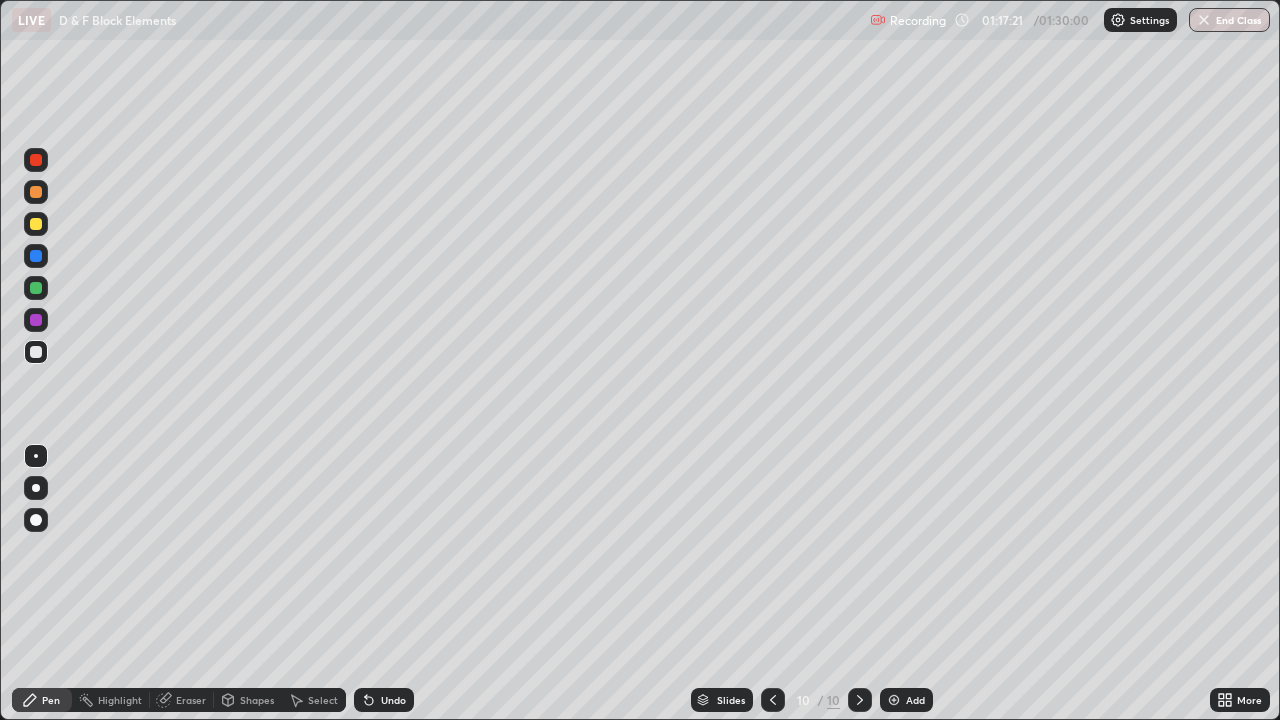 click on "Undo" at bounding box center (384, 700) 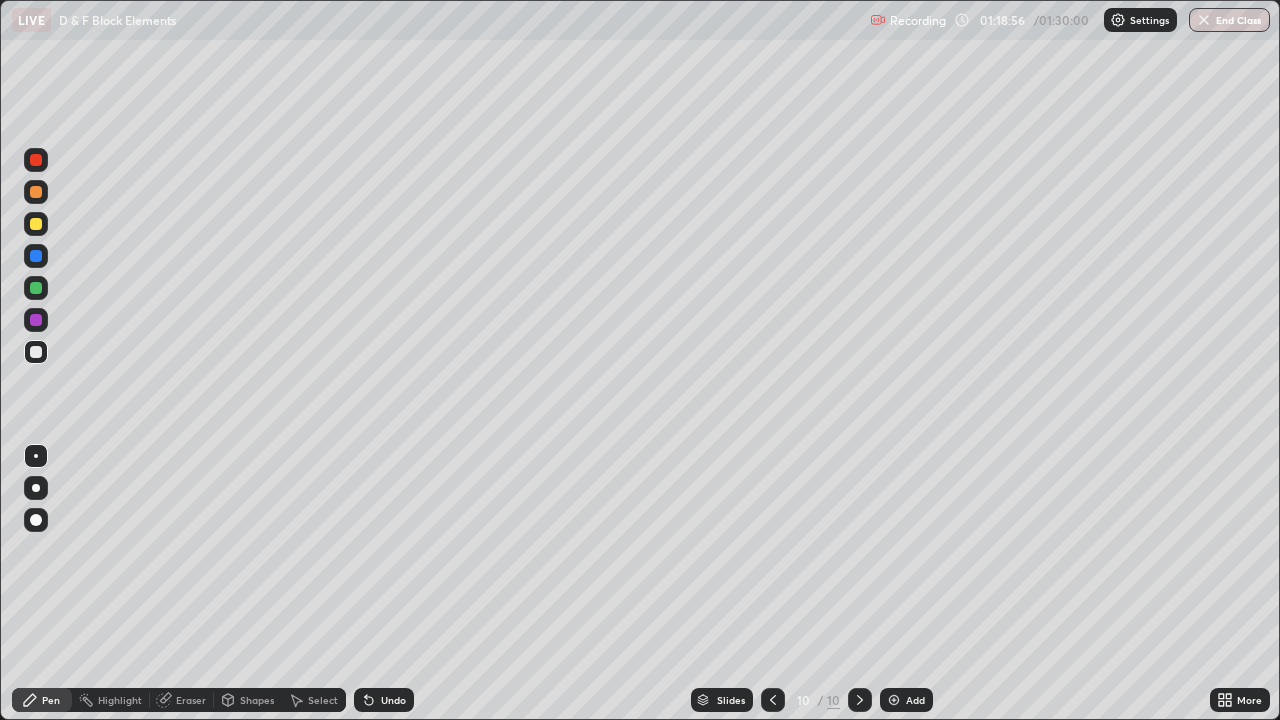 click 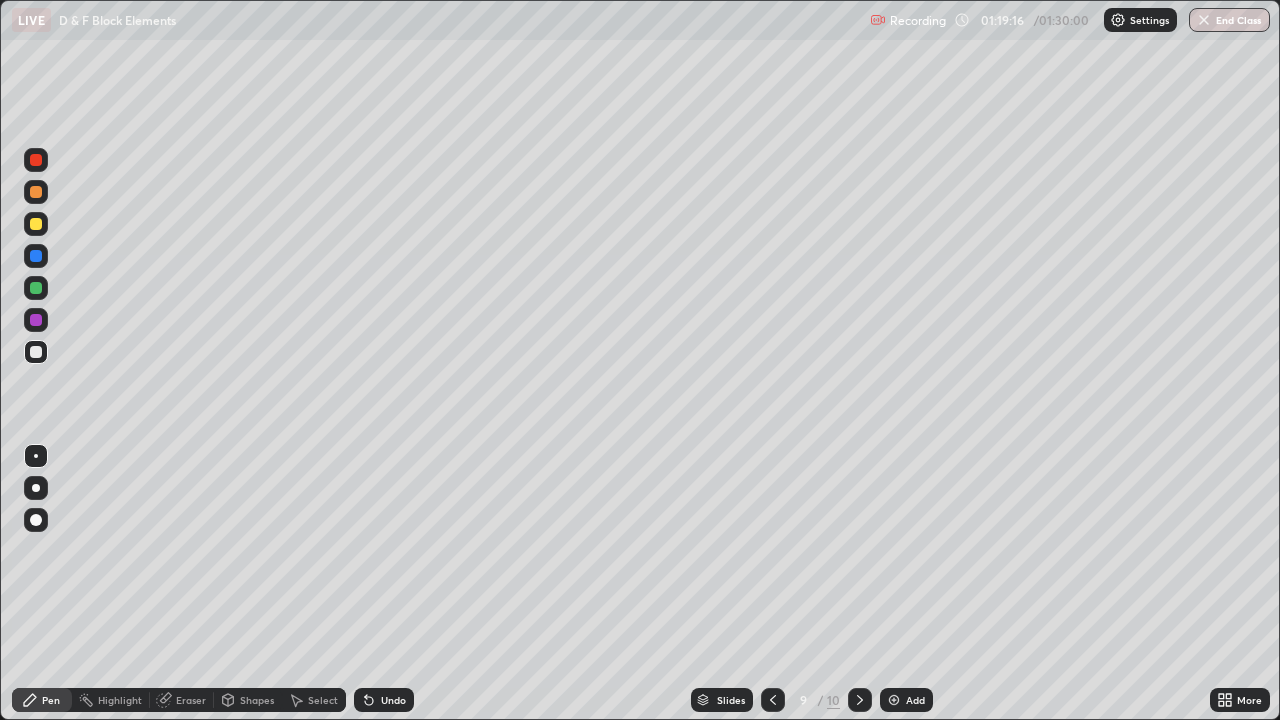 click 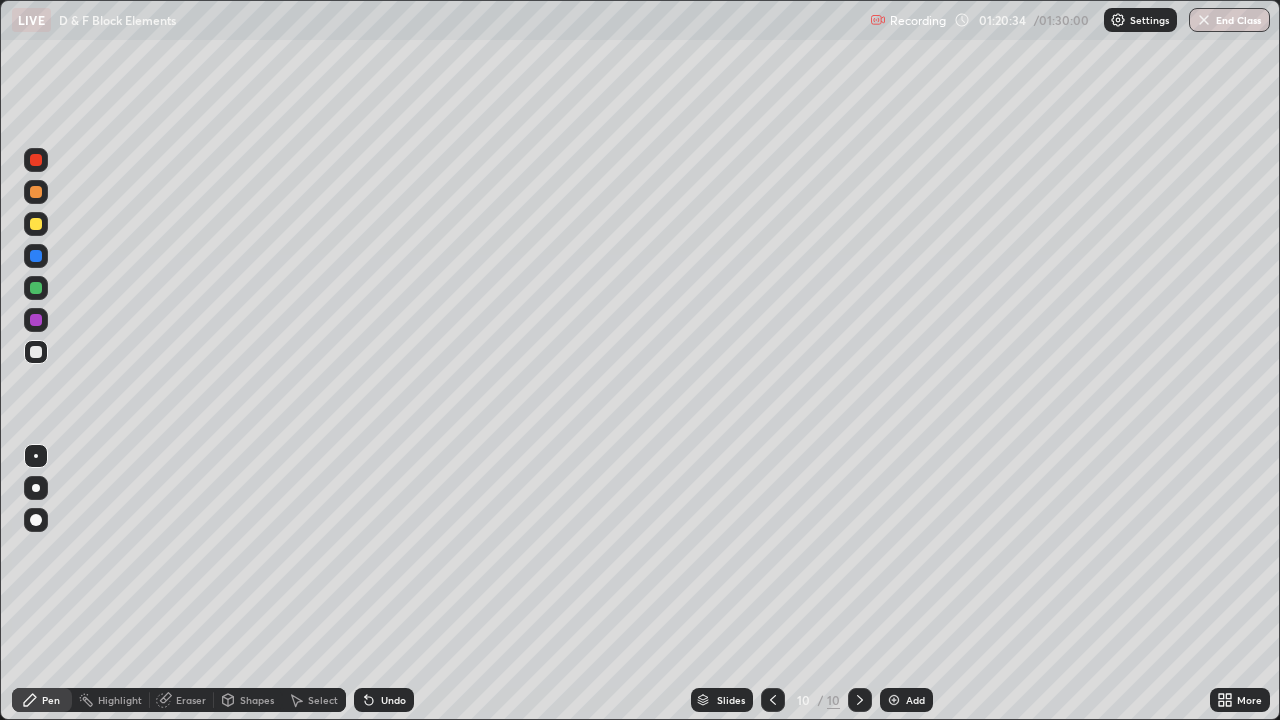 click 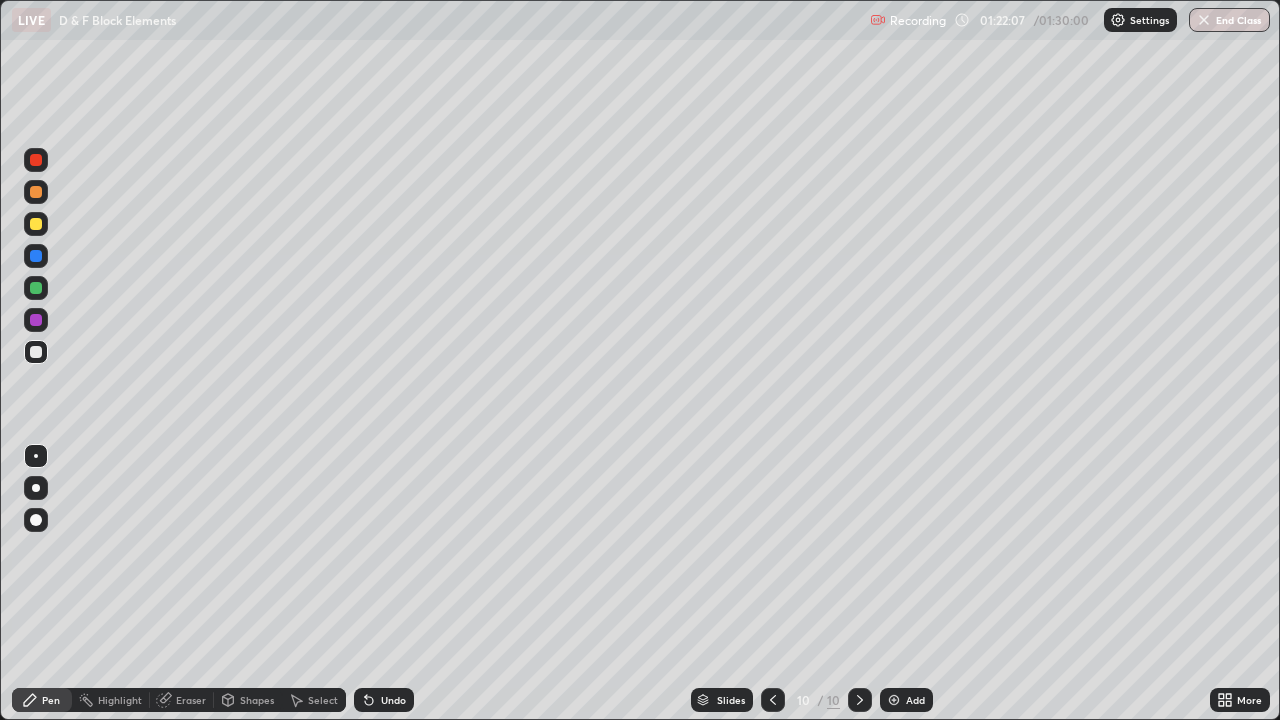 click on "Undo" at bounding box center [393, 700] 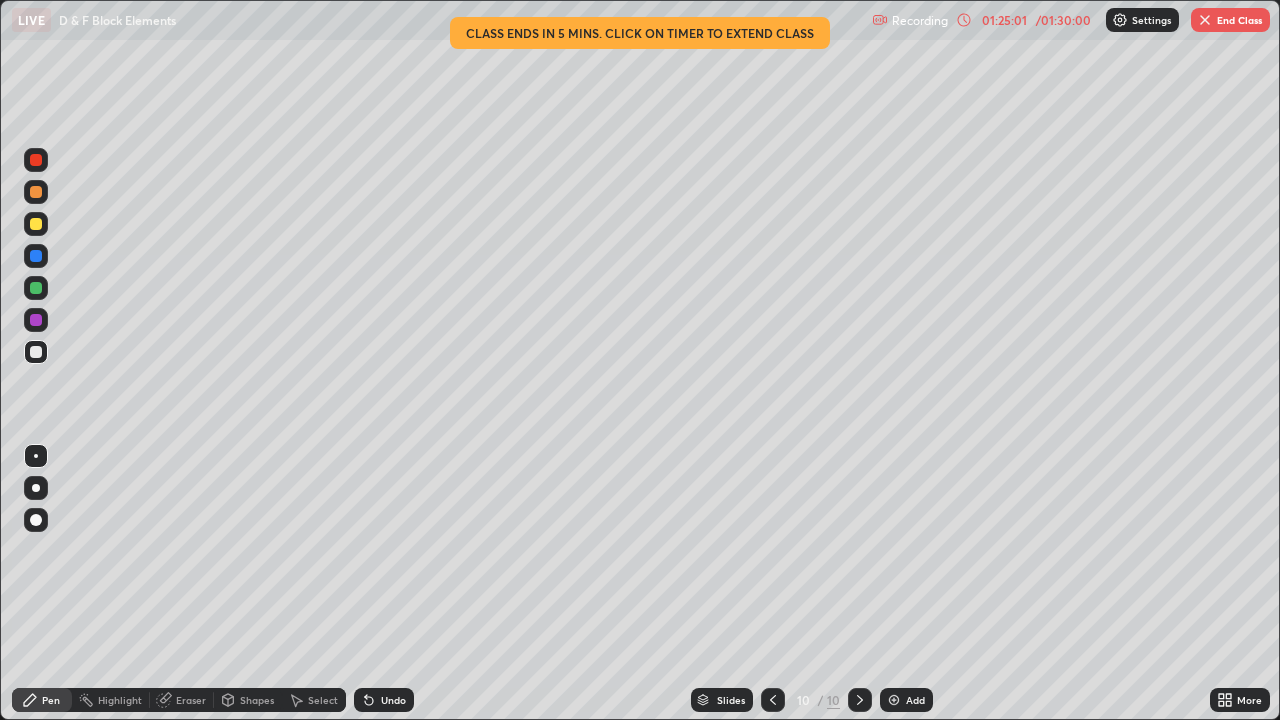 click on "End Class" at bounding box center [1230, 20] 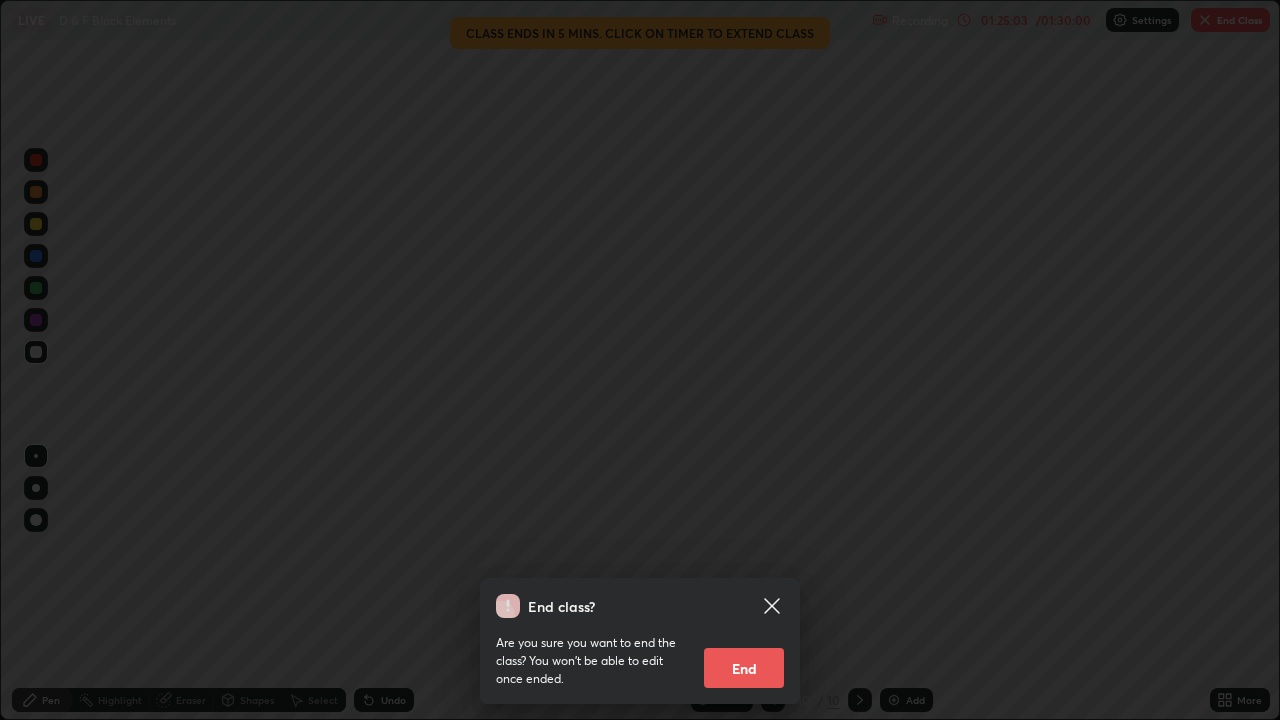 click on "End" at bounding box center [744, 668] 